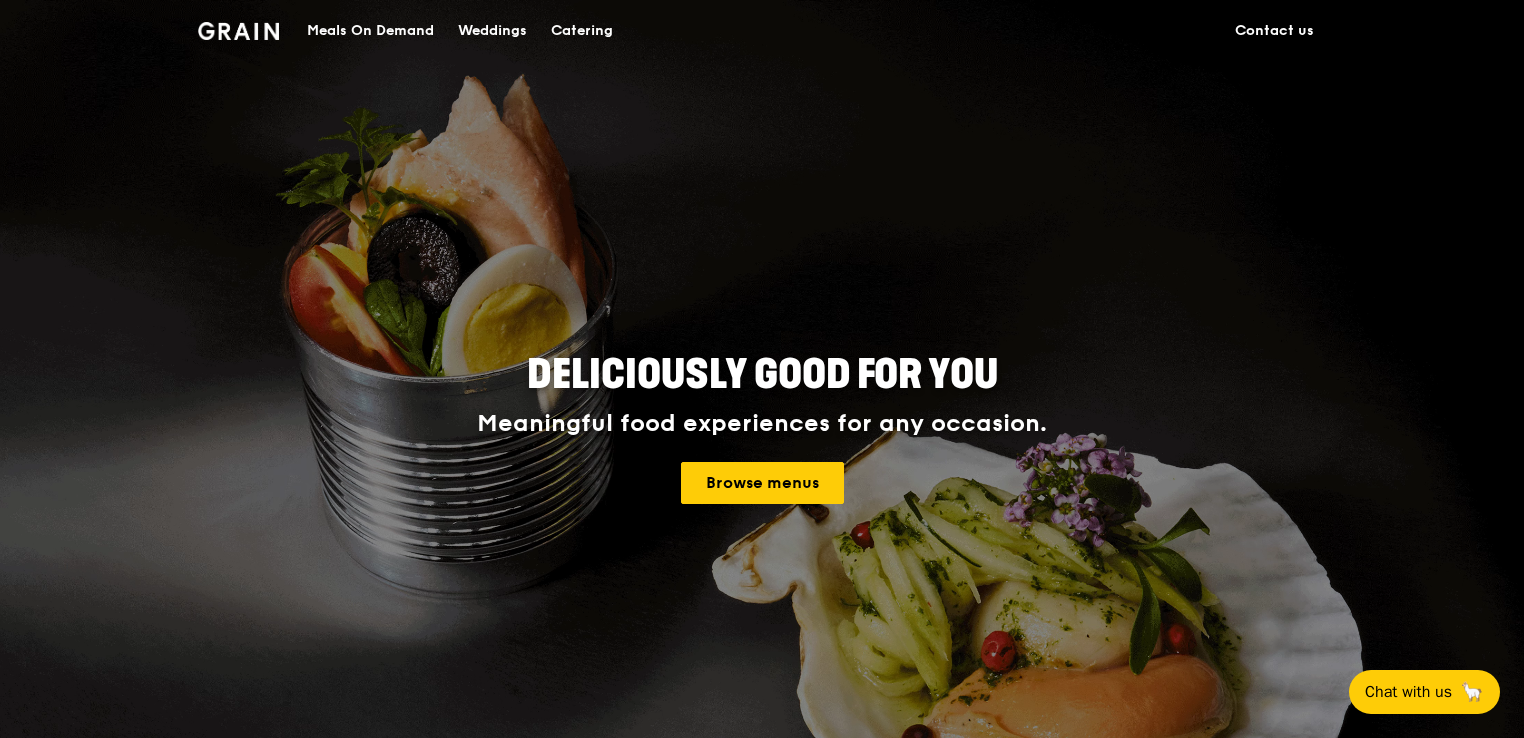 scroll, scrollTop: 0, scrollLeft: 0, axis: both 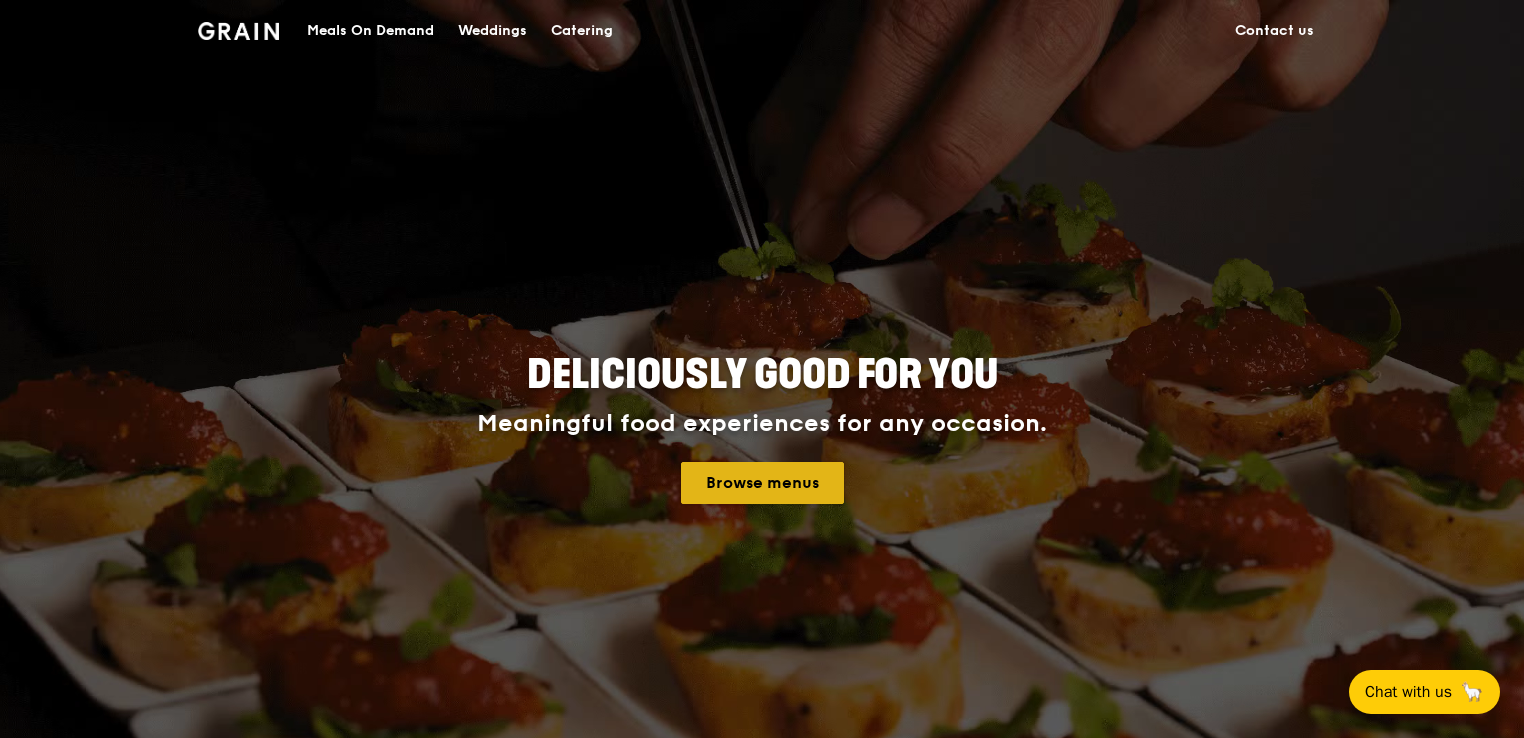 click on "Browse menus" at bounding box center (762, 483) 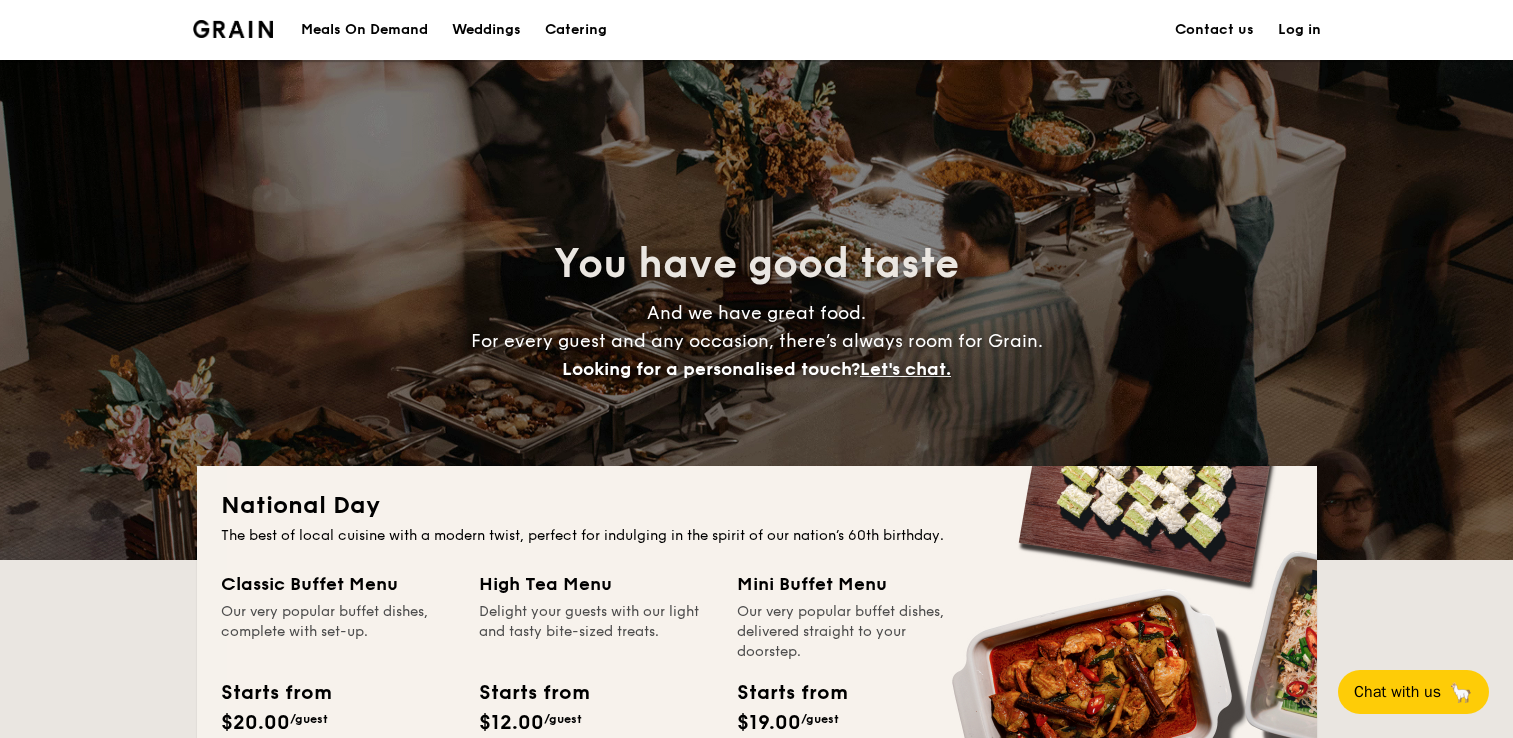 scroll, scrollTop: 500, scrollLeft: 0, axis: vertical 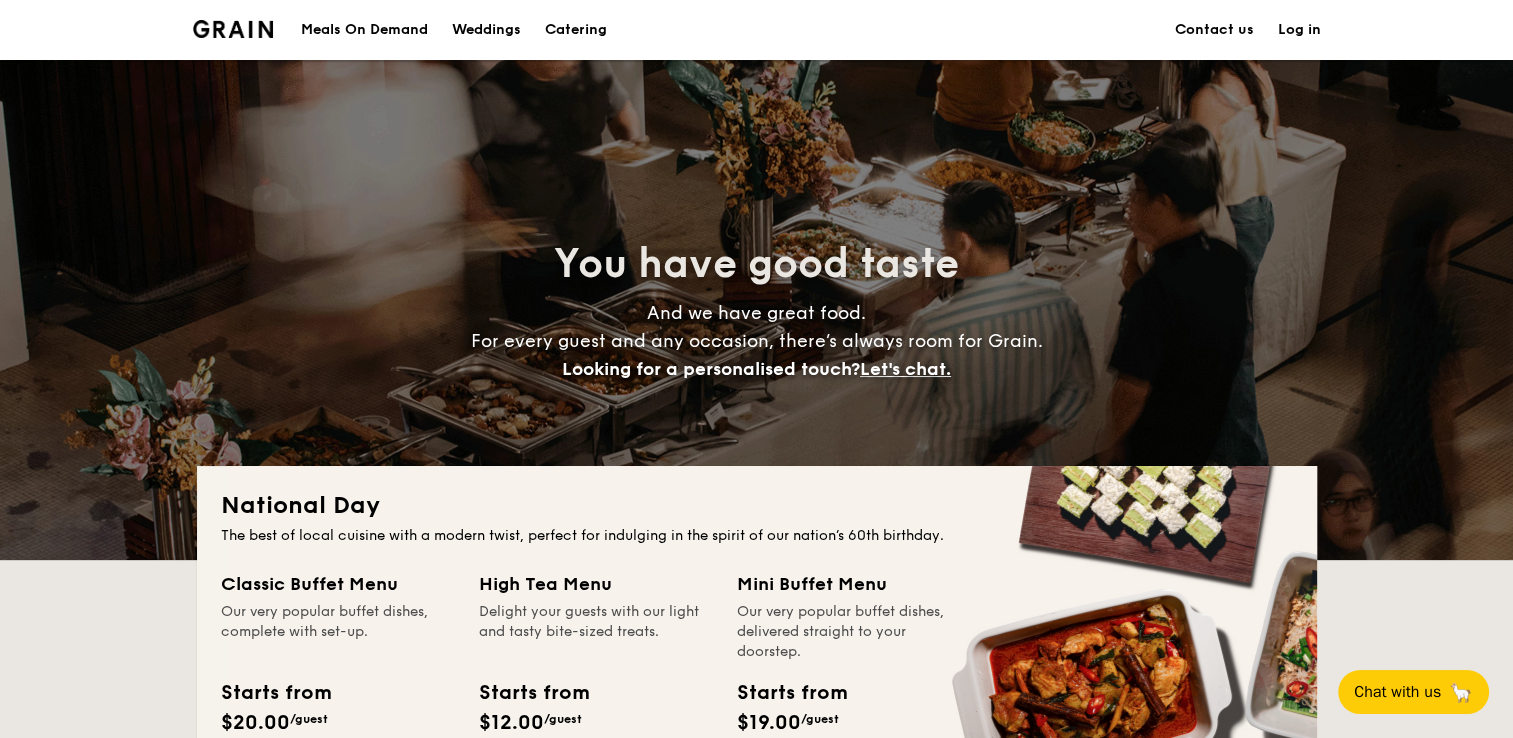 click on "Meals On Demand" at bounding box center [364, 30] 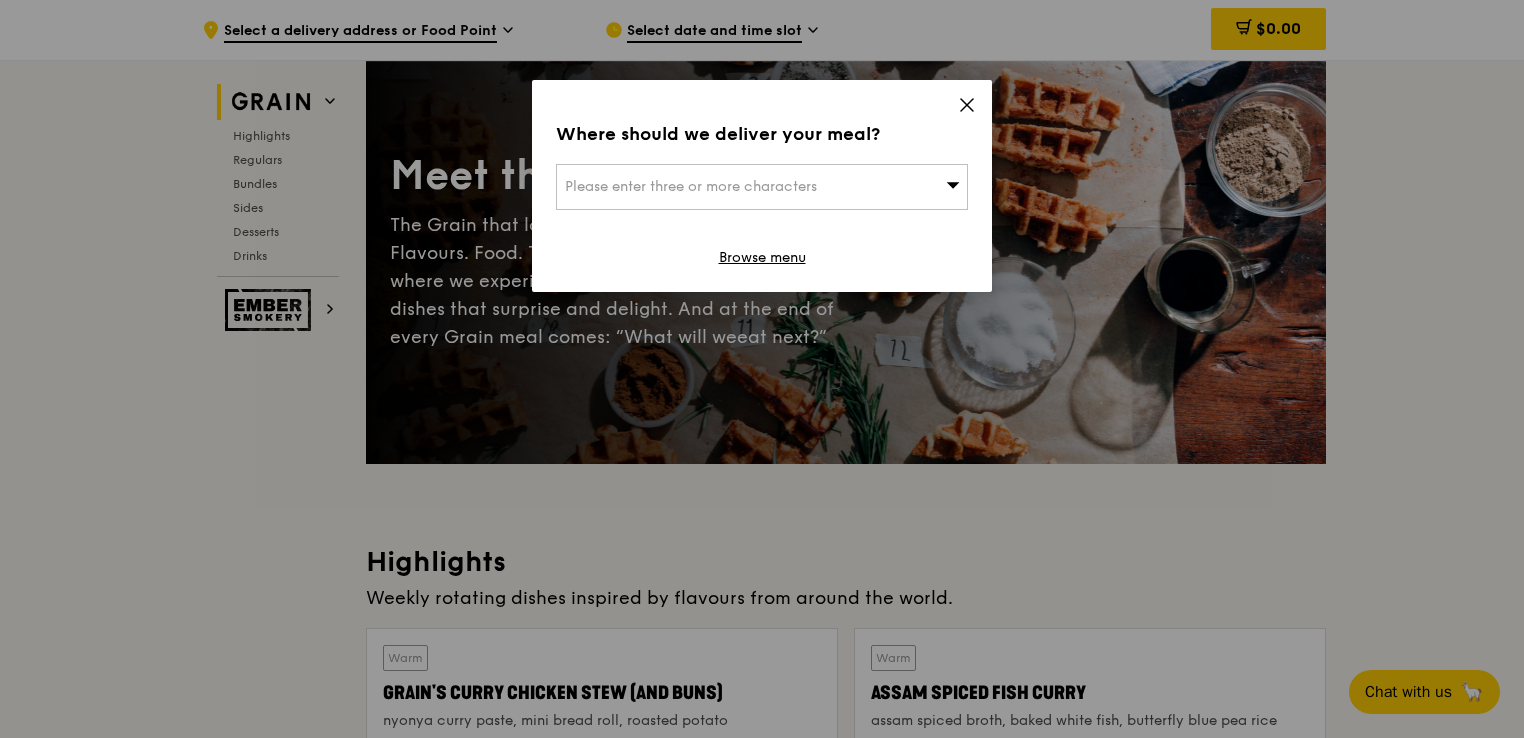 scroll, scrollTop: 0, scrollLeft: 0, axis: both 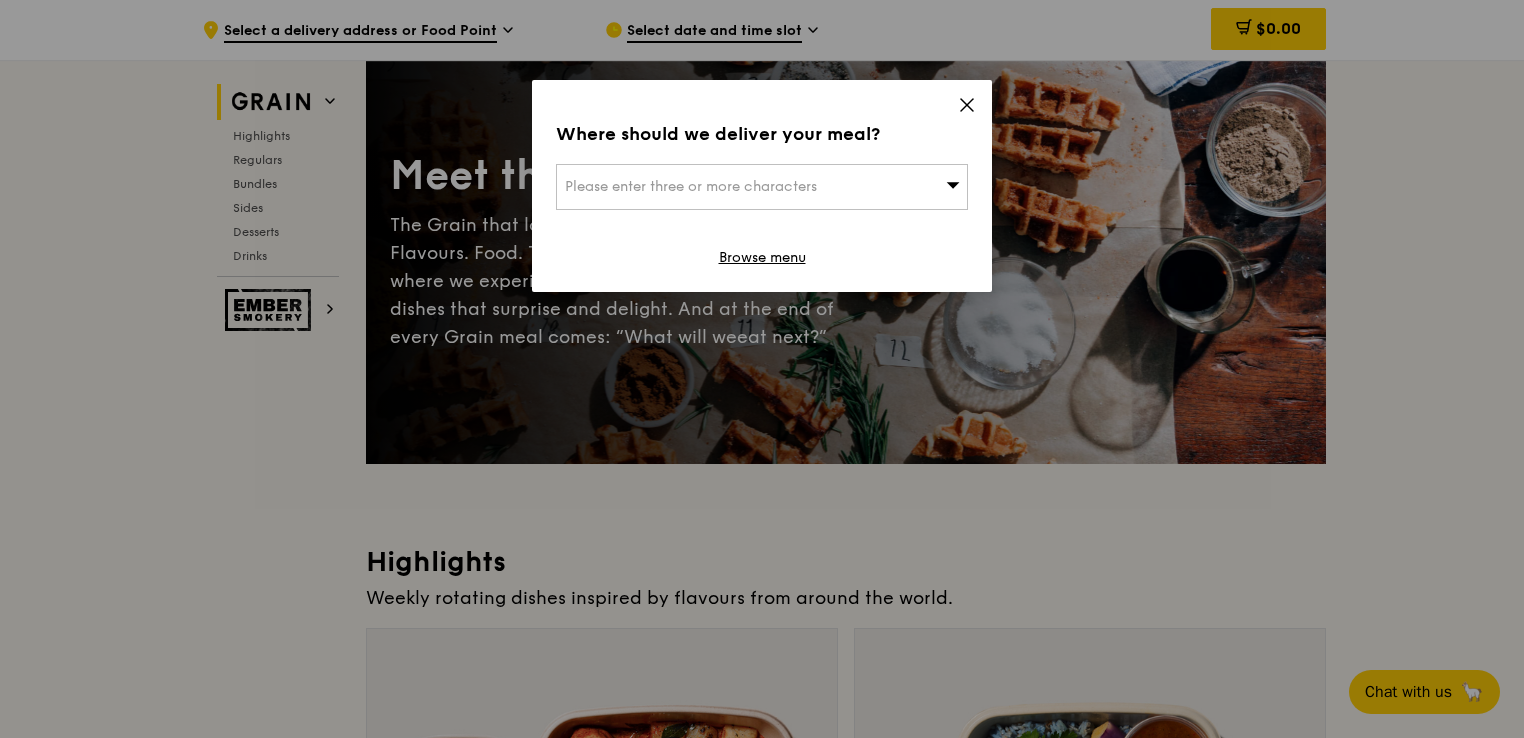 click 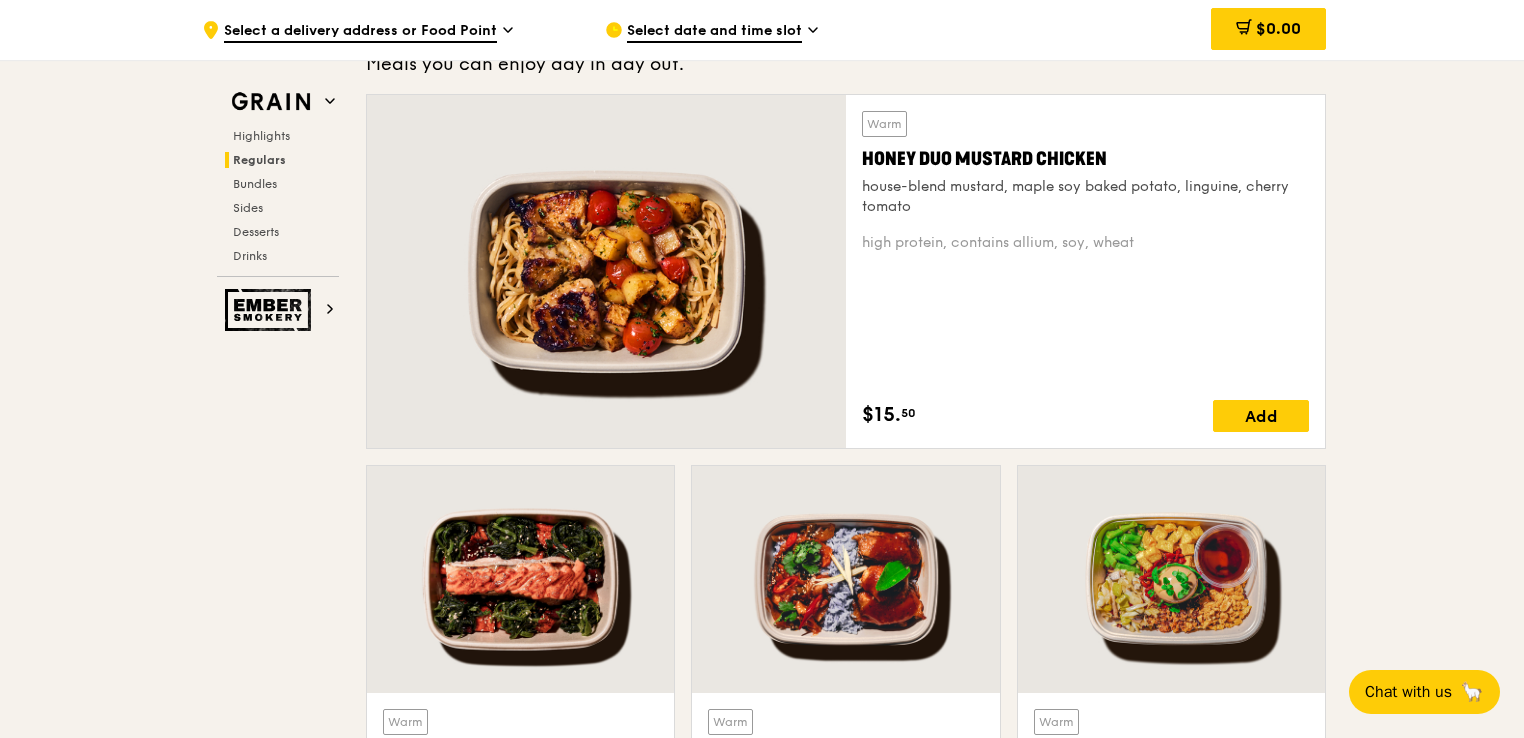 scroll, scrollTop: 1500, scrollLeft: 0, axis: vertical 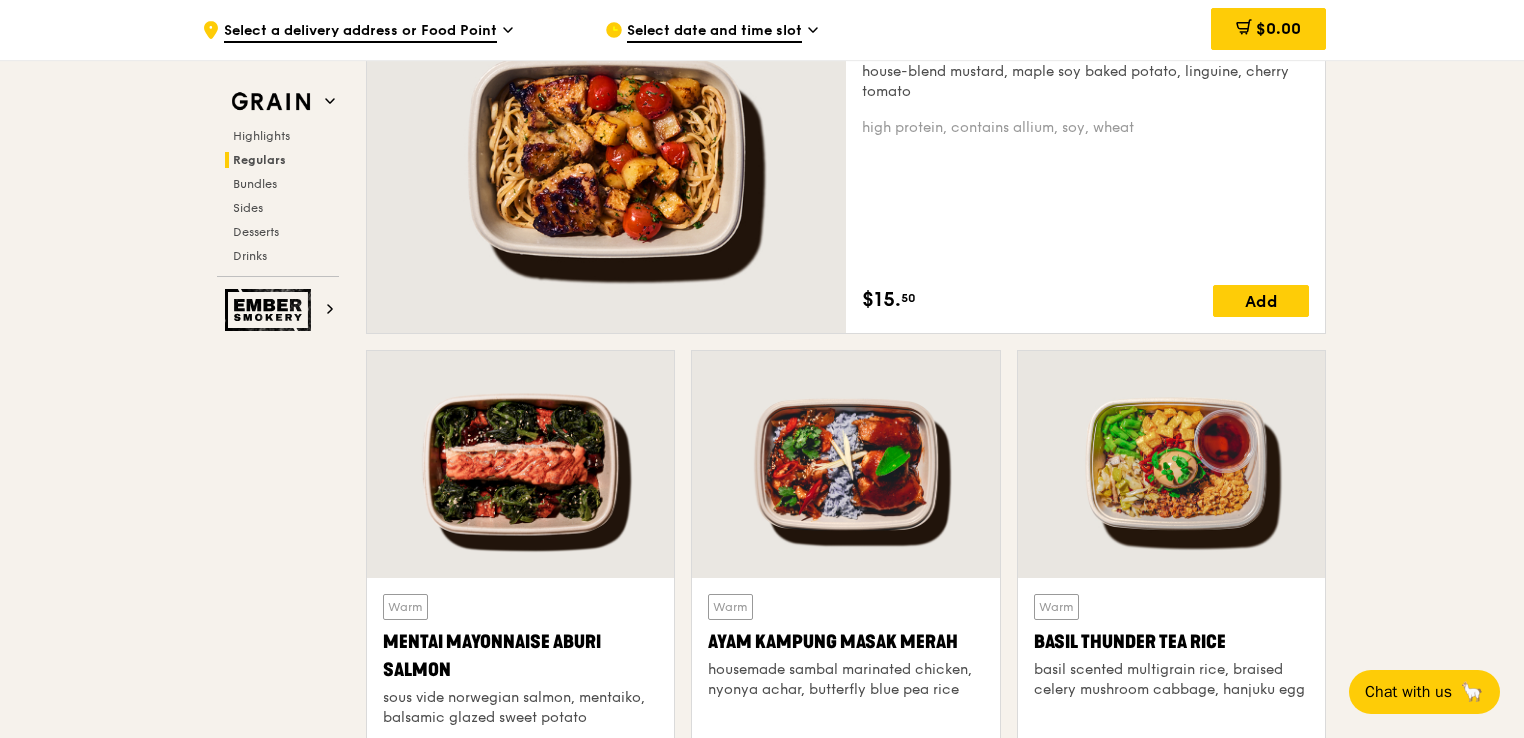 click at bounding box center [520, 464] 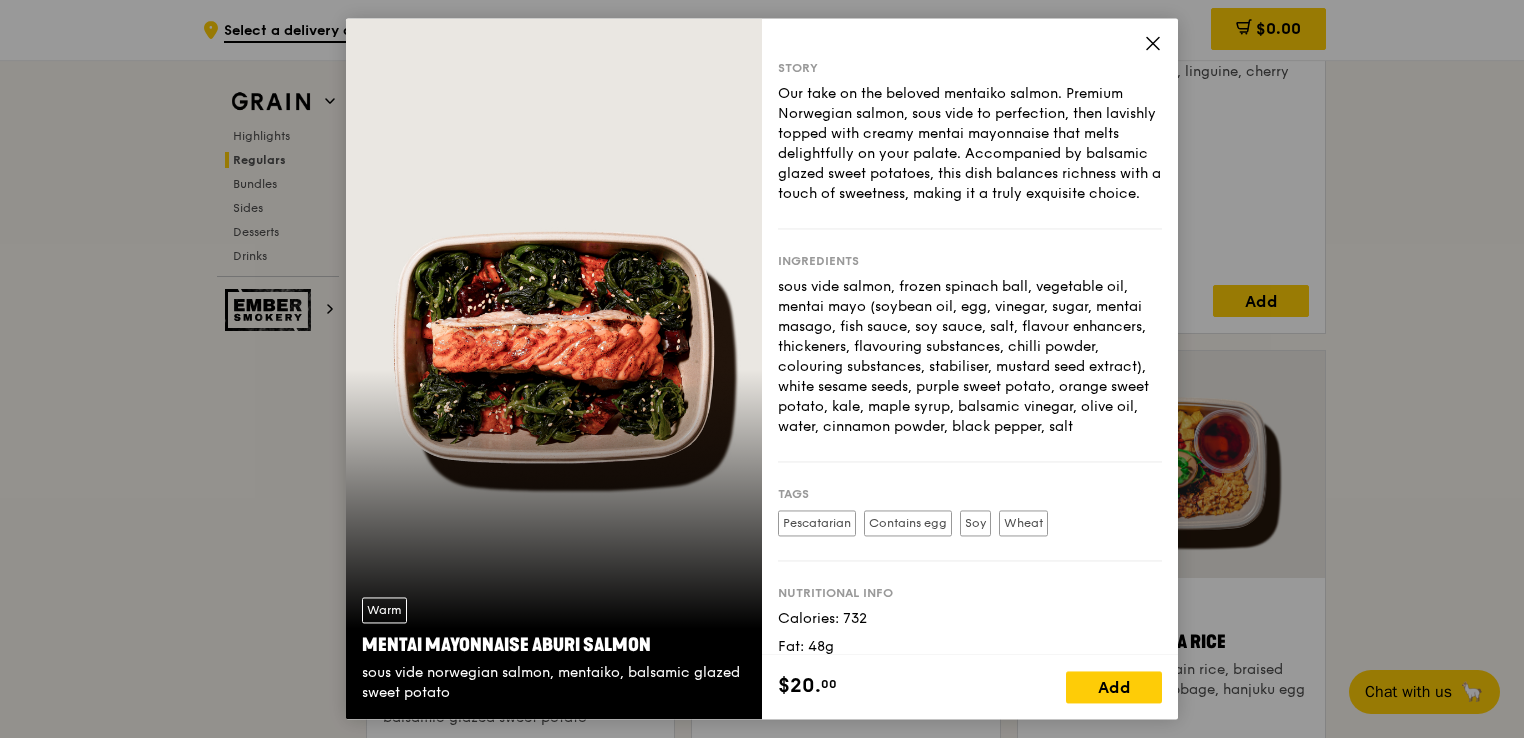 click on "Story
Our take on the beloved mentaiko salmon. Premium Norwegian salmon, sous vide to perfection, then lavishly topped with creamy mentai mayonnaise that melts delightfully on your palate. Accompanied by balsamic glazed sweet potatoes, this dish balances richness with a touch of sweetness, making it a truly exquisite choice.
Ingredients
sous vide salmon, frozen spinach ball, vegetable oil, mentai mayo (soybean oil, egg, vinegar, sugar, mentai masago, fish sauce, soy sauce, salt, flavour enhancers, thickeners, flavouring substances, chilli powder, colouring substances, stabiliser, mustard seed extract), white sesame seeds, purple sweet potato, orange sweet potato, kale, maple syrup, balsamic vinegar, olive oil, water, cinnamon powder, black pepper, salt
Tags
Pescatarian
Contains egg" at bounding box center [970, 336] 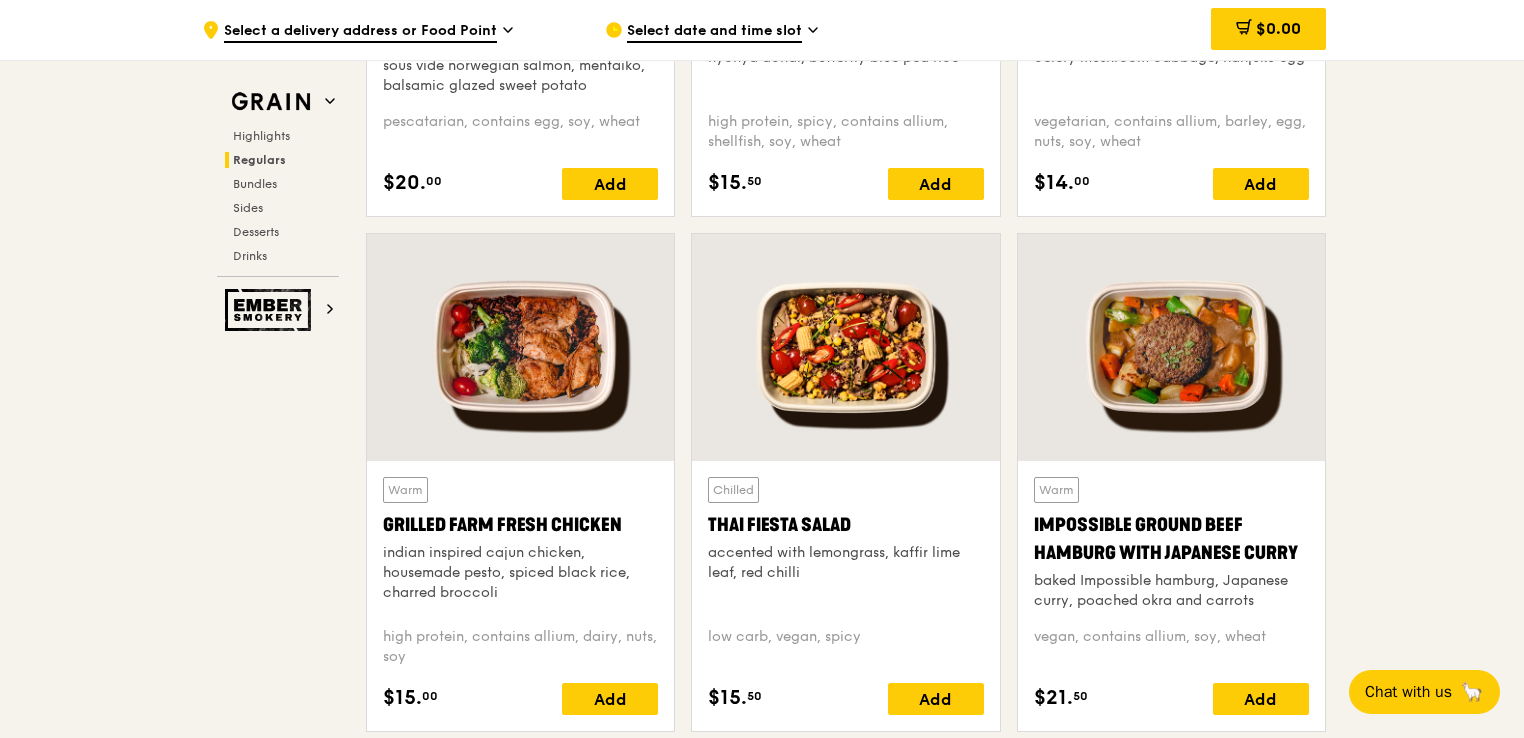 scroll, scrollTop: 2100, scrollLeft: 0, axis: vertical 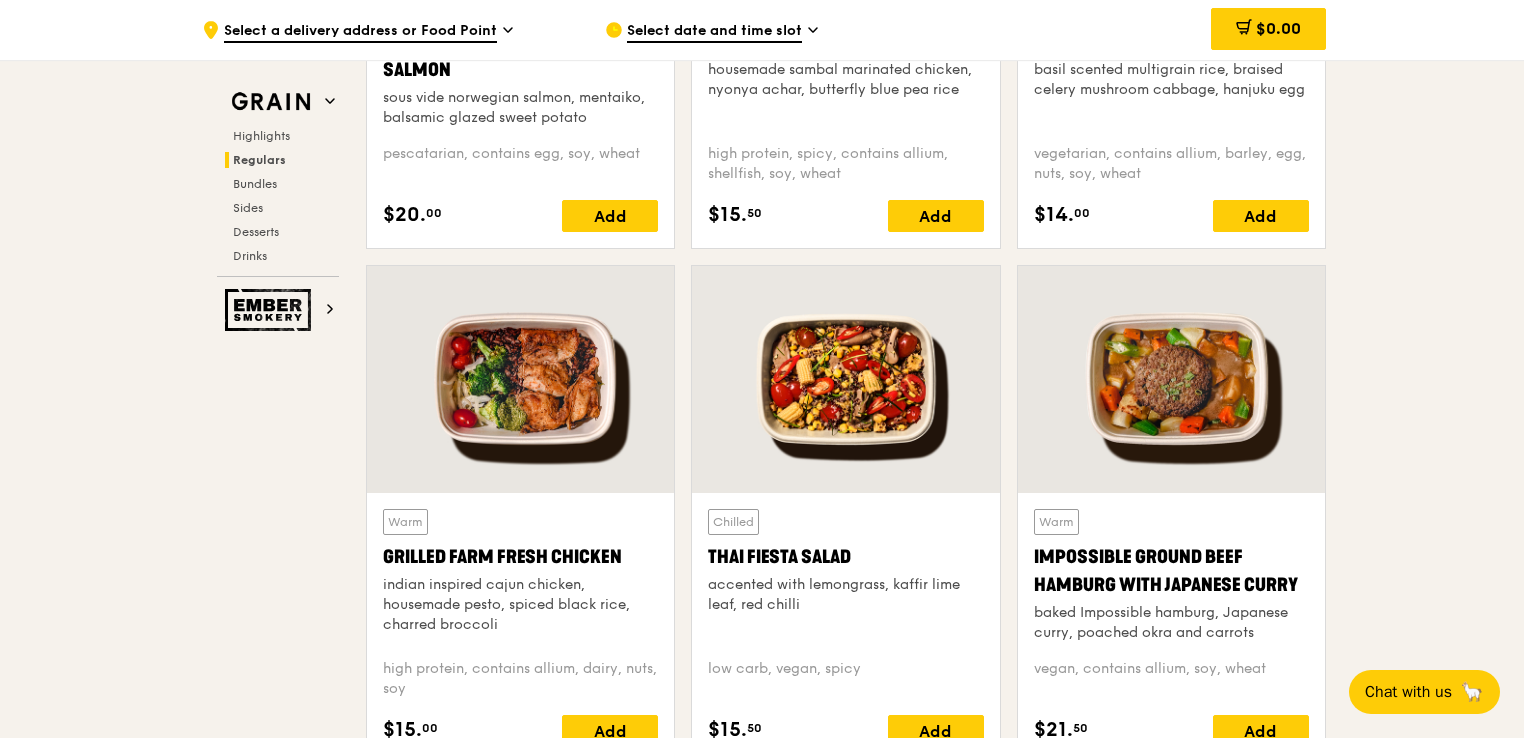 click at bounding box center [1171, 379] 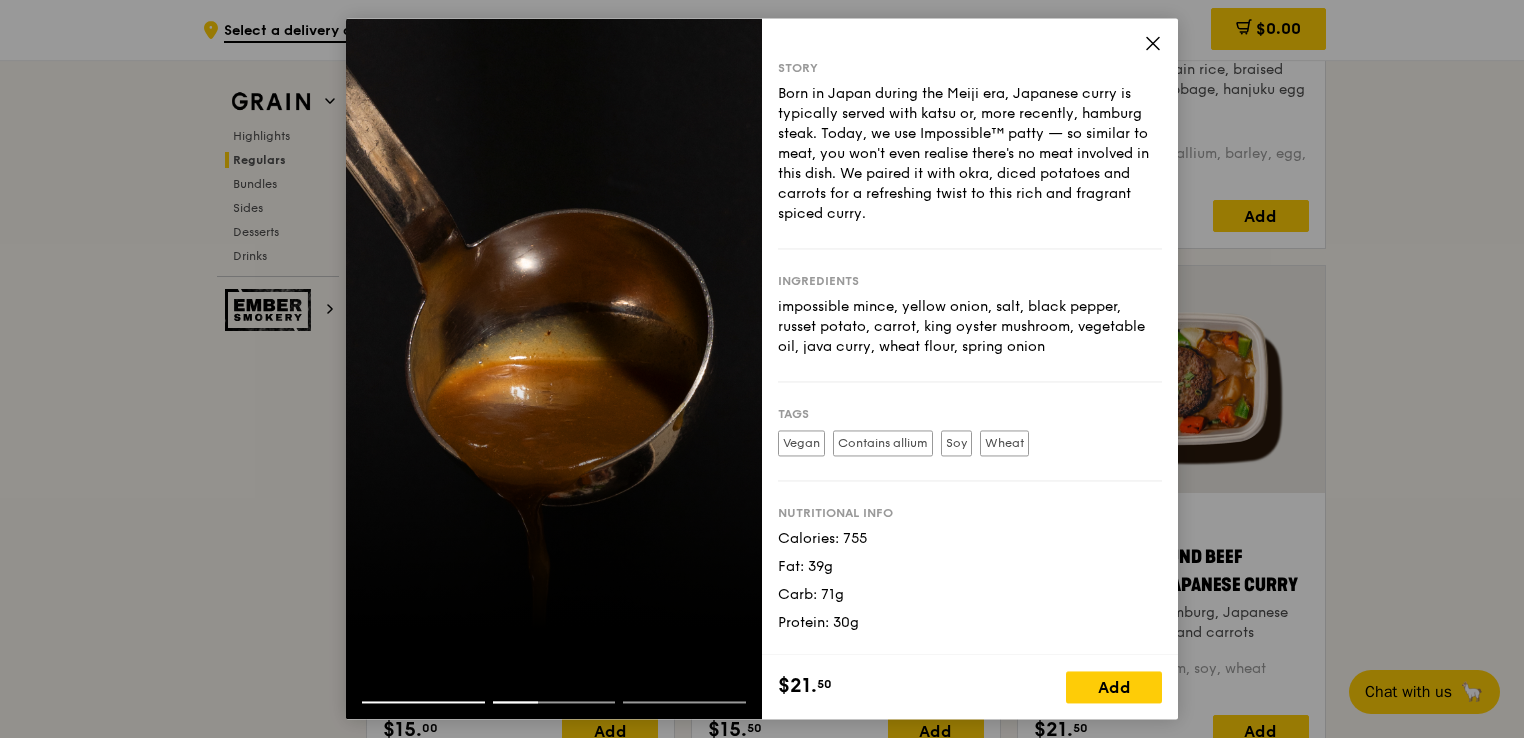 click on "Story
Born in Japan during the Meiji era, Japanese curry is typically served with katsu or, more recently, hamburg steak. Today, we use Impossible™ patty — so similar to meat, you won't even realise there's no meat involved in this dish. We paired it with okra, diced potatoes and carrots for a refreshing twist to this rich and fragrant spiced curry.
Ingredients
impossible mince, yellow onion, salt, black pepper, russet potato, carrot, king oyster mushroom, vegetable oil, java curry, wheat flour, spring onion
Tags
Vegan
Contains allium
Soy
Wheat
Nutritional info
Calories: 755
Fat: 39g
Carb: 71g" at bounding box center [970, 336] 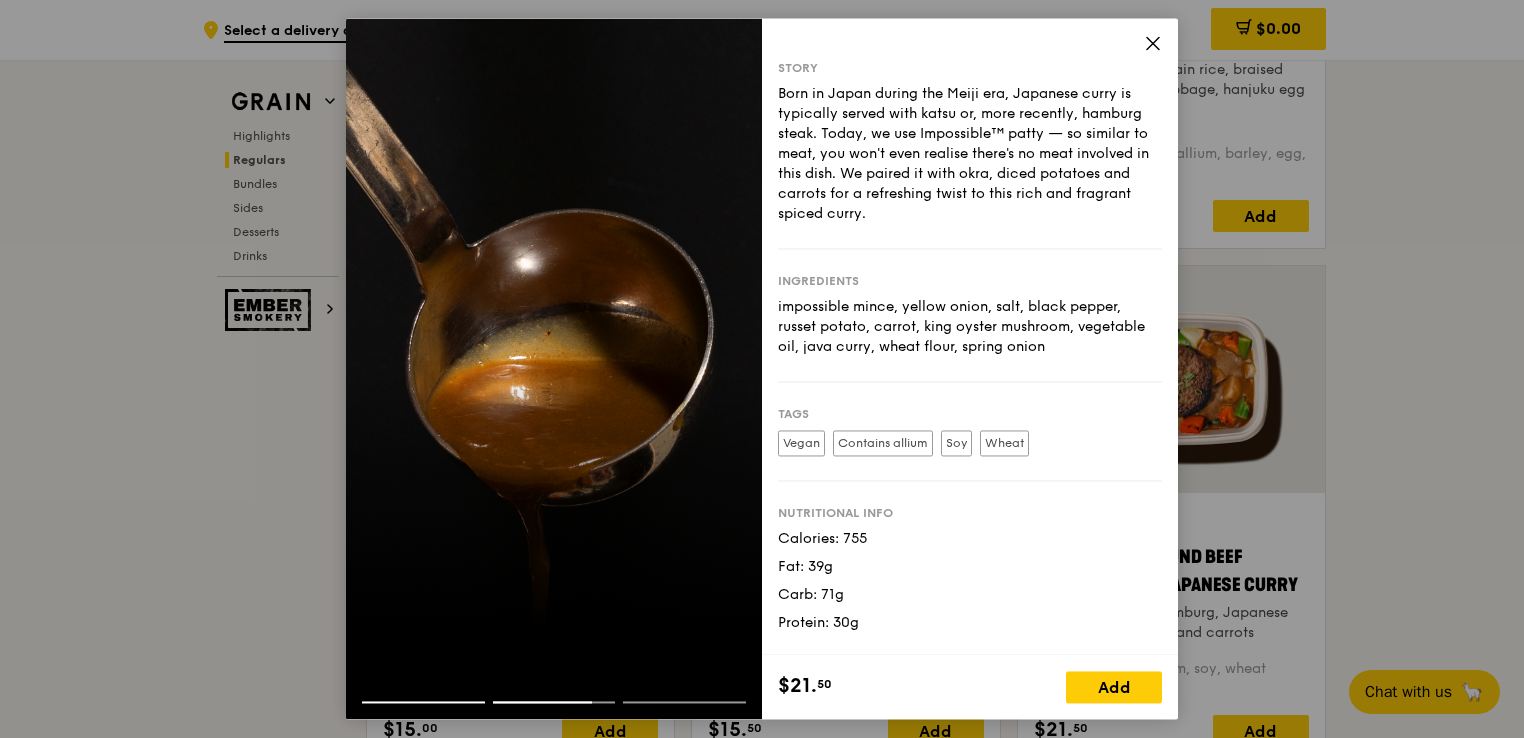 click 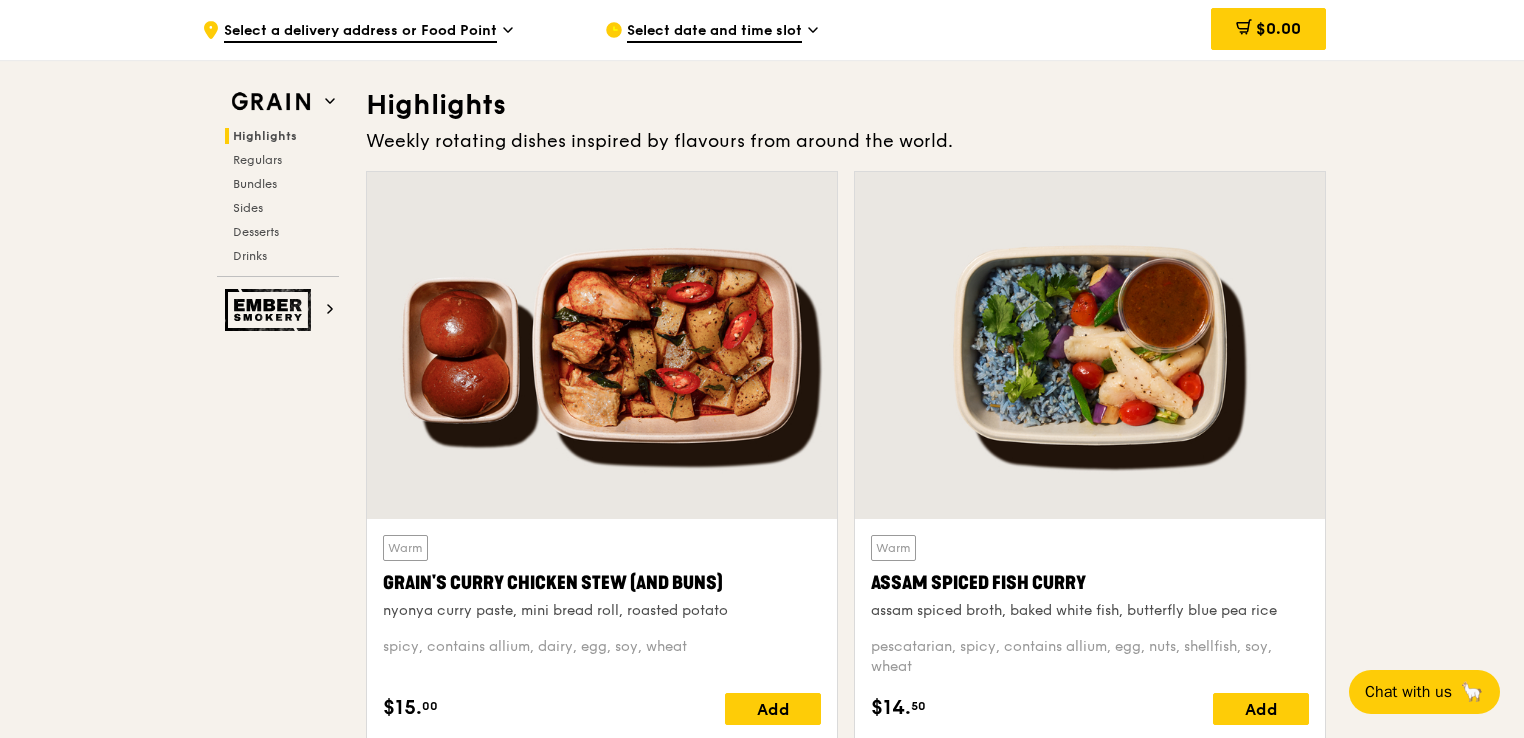 scroll, scrollTop: 300, scrollLeft: 0, axis: vertical 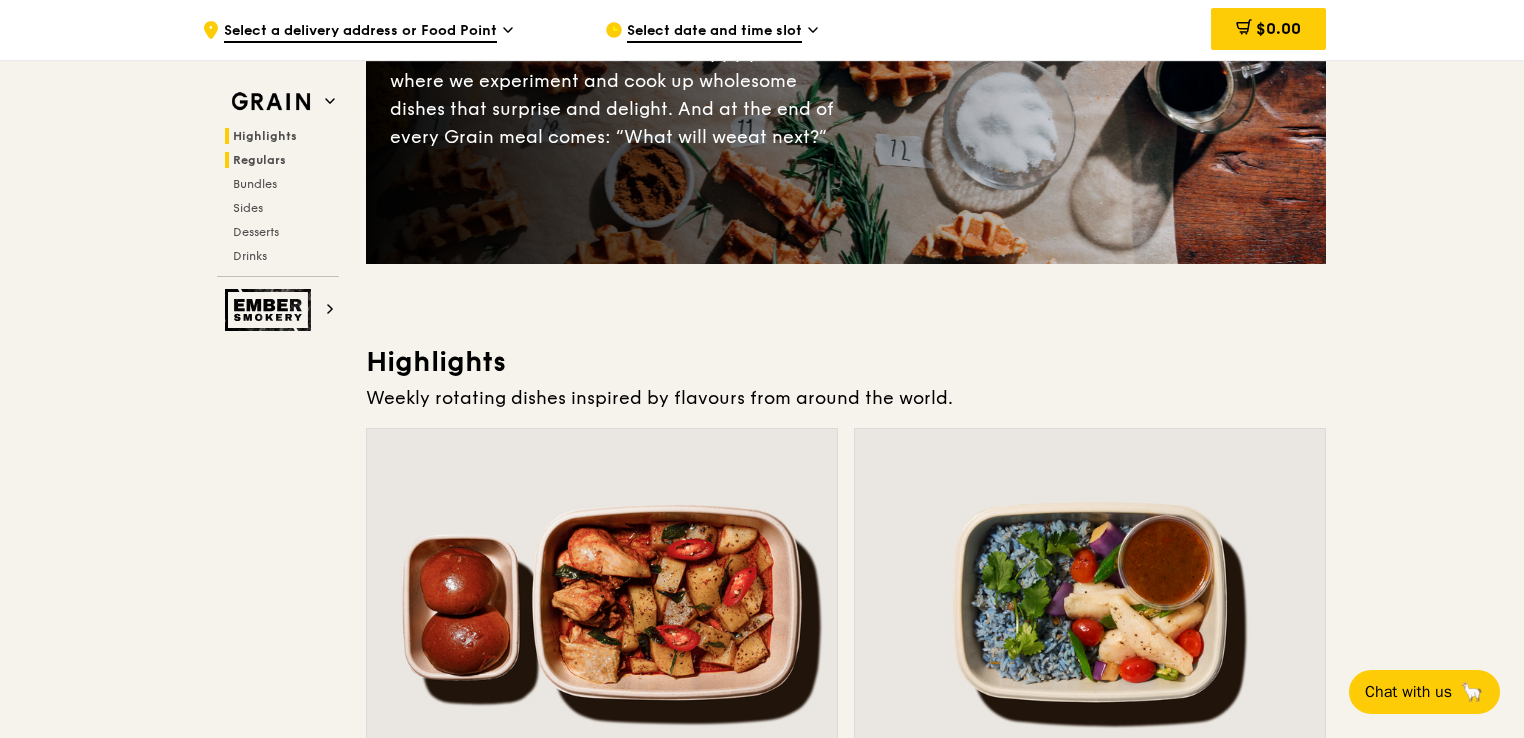 click on "Regulars" at bounding box center (259, 160) 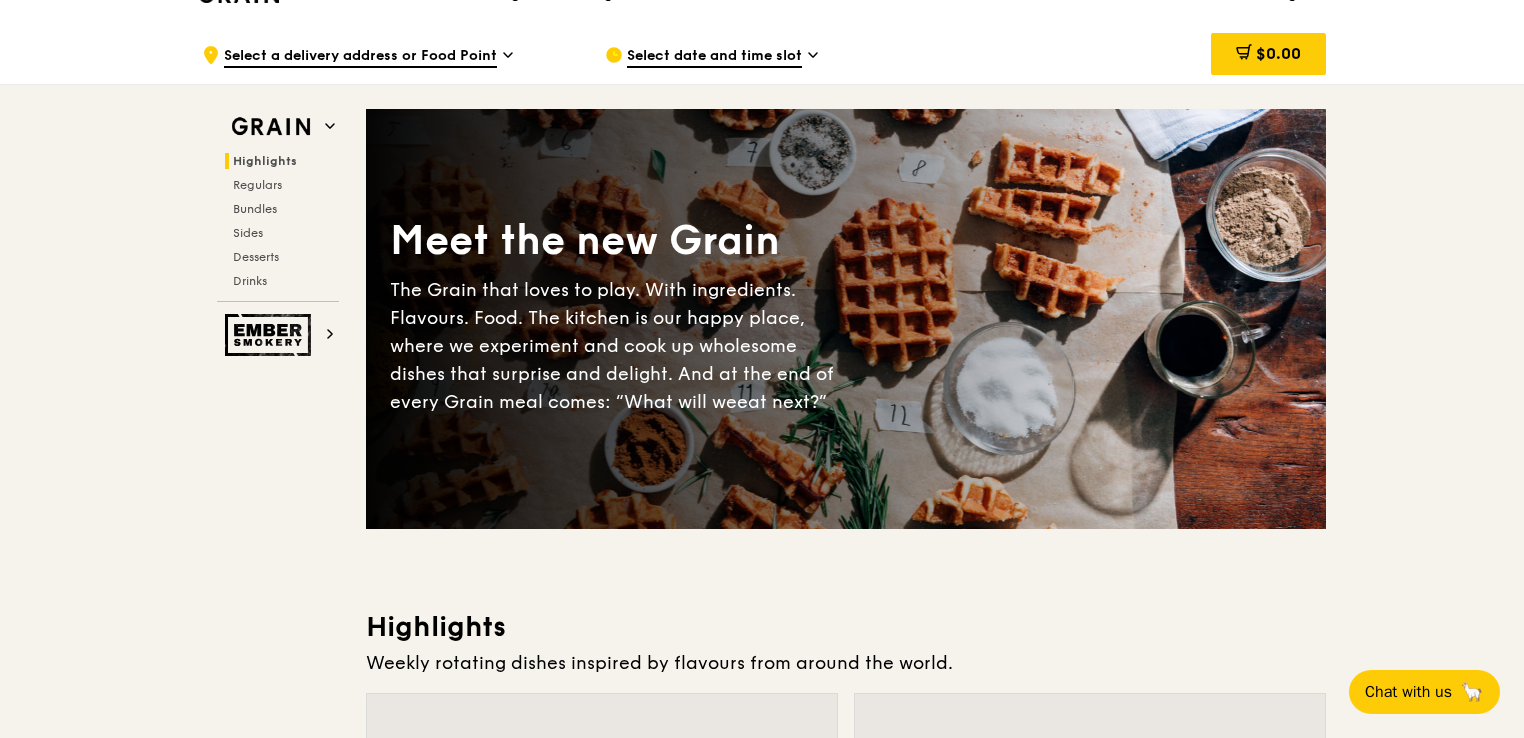 scroll, scrollTop: 0, scrollLeft: 0, axis: both 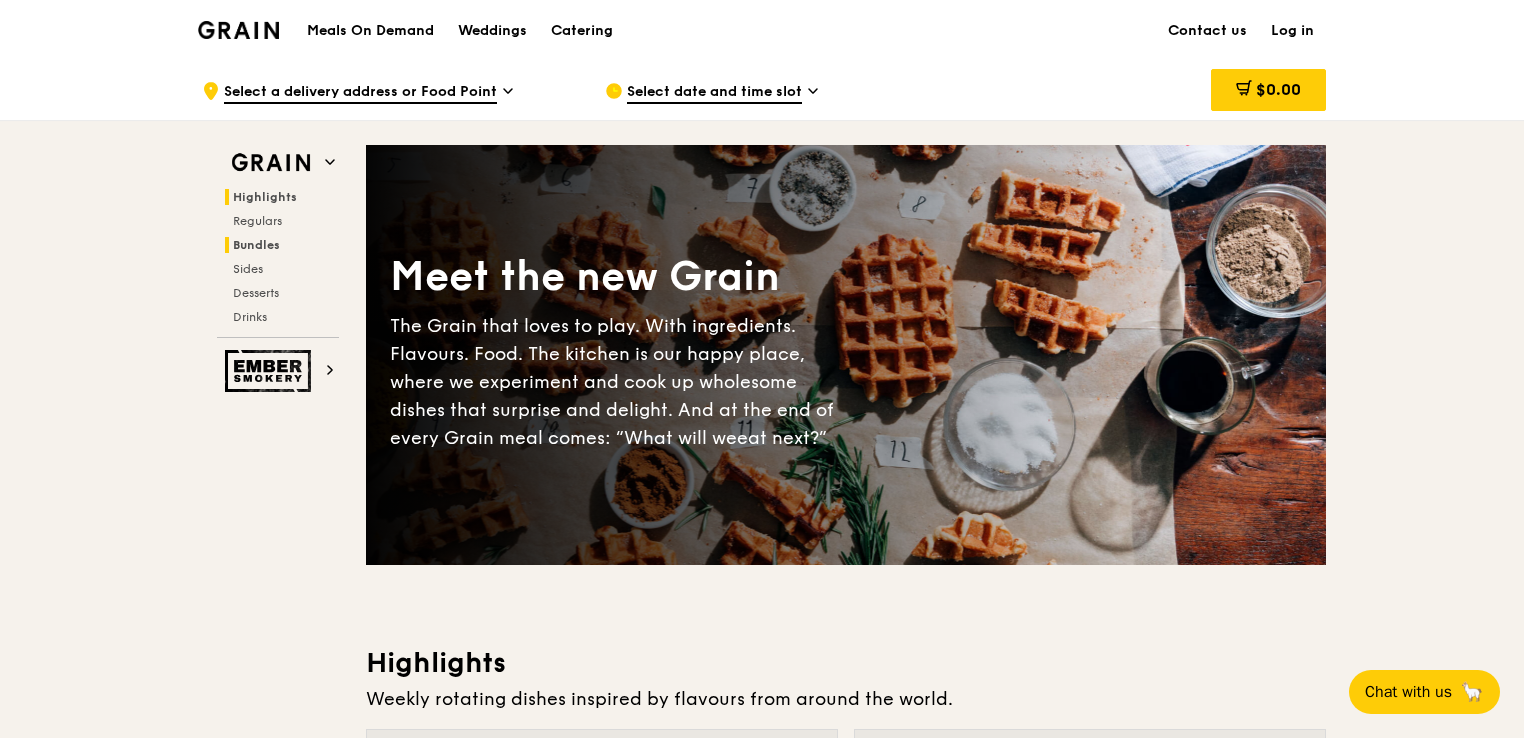 click on "Bundles" at bounding box center (256, 245) 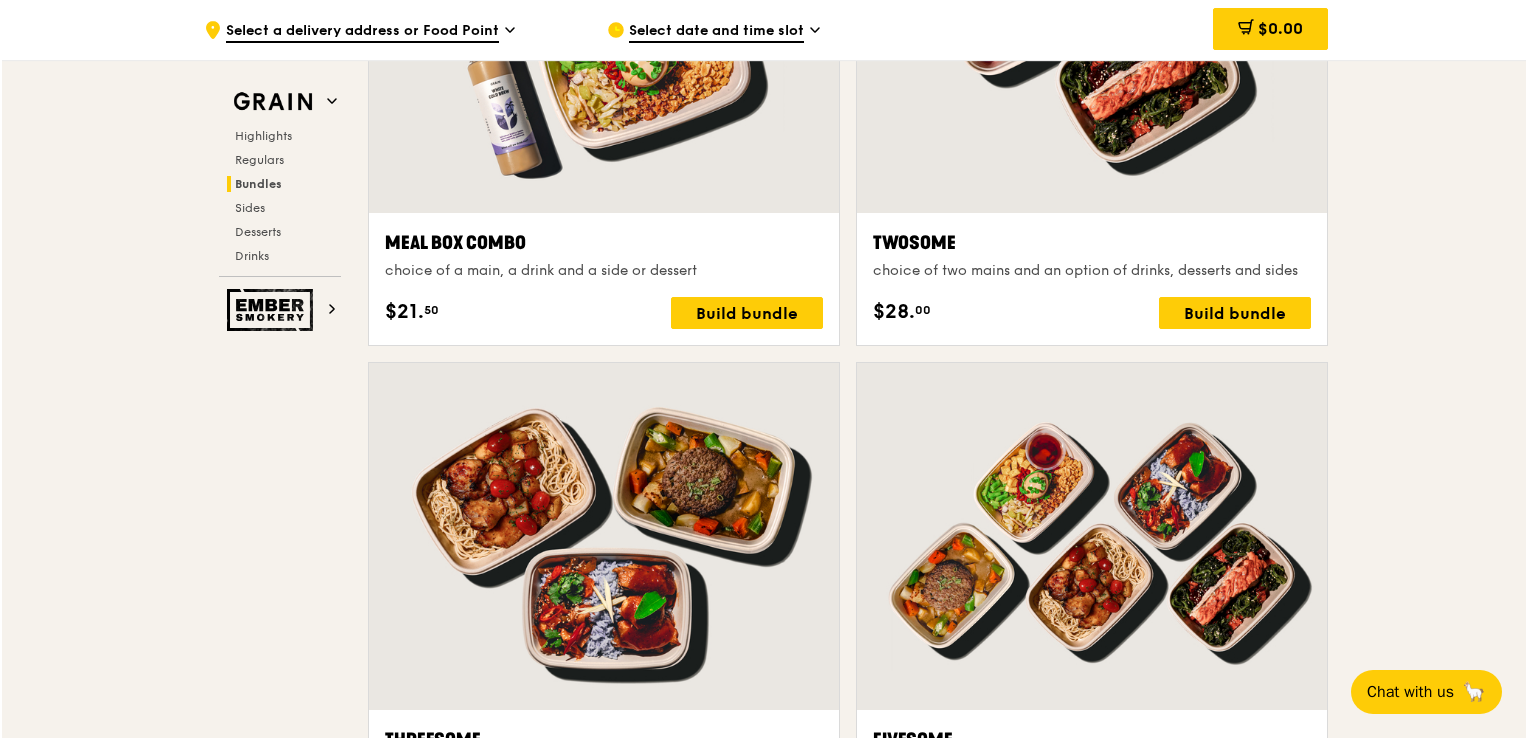 scroll, scrollTop: 3579, scrollLeft: 0, axis: vertical 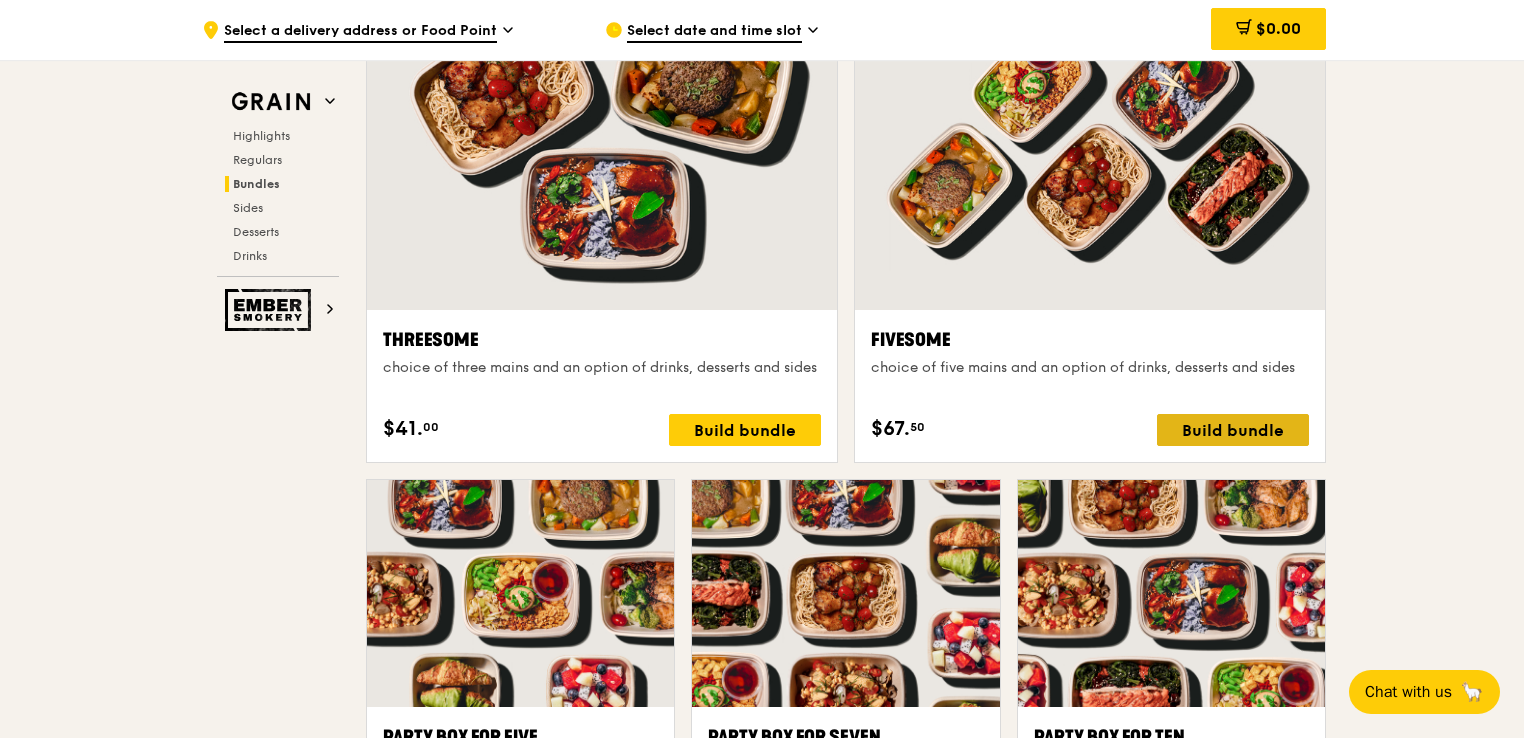 click on "Build bundle" at bounding box center (1233, 430) 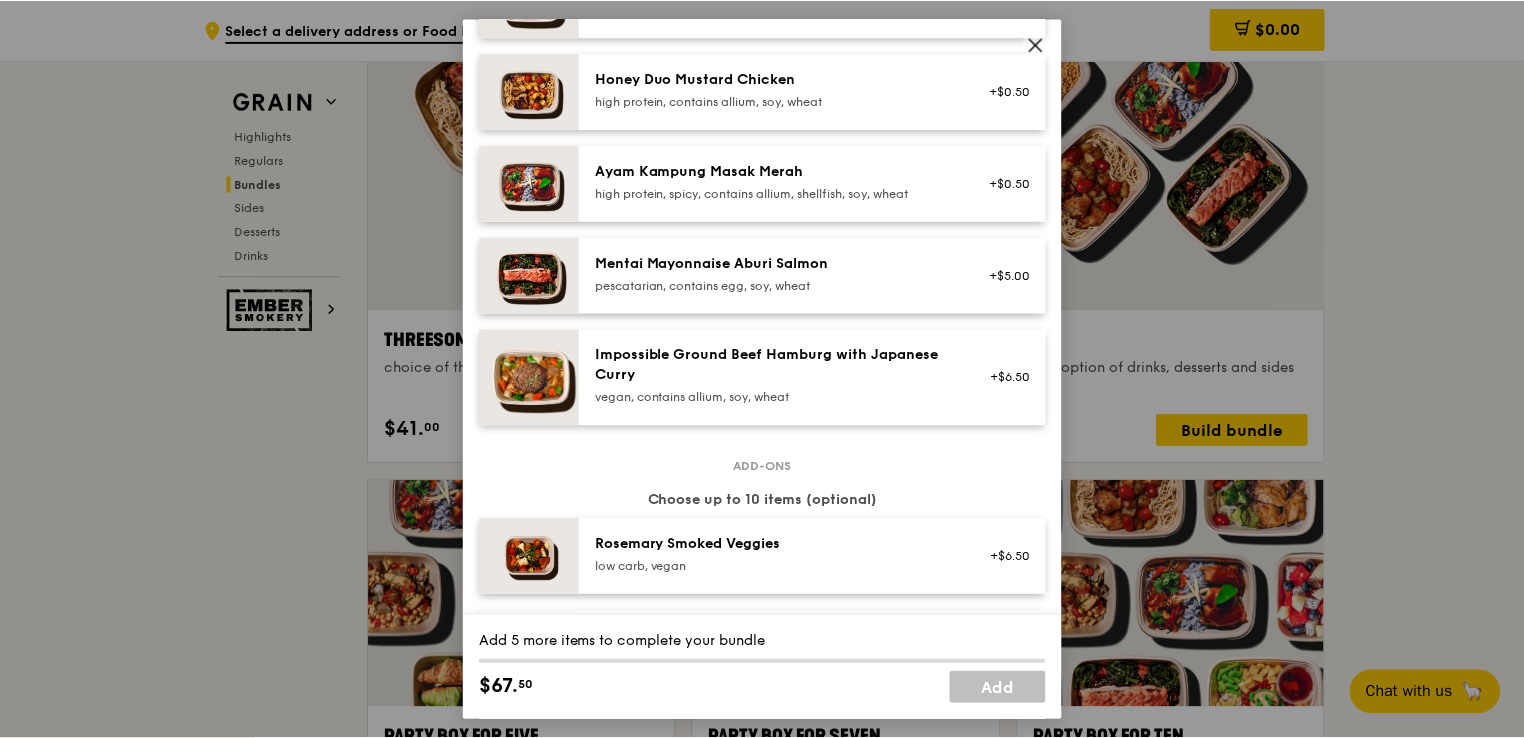 scroll, scrollTop: 800, scrollLeft: 0, axis: vertical 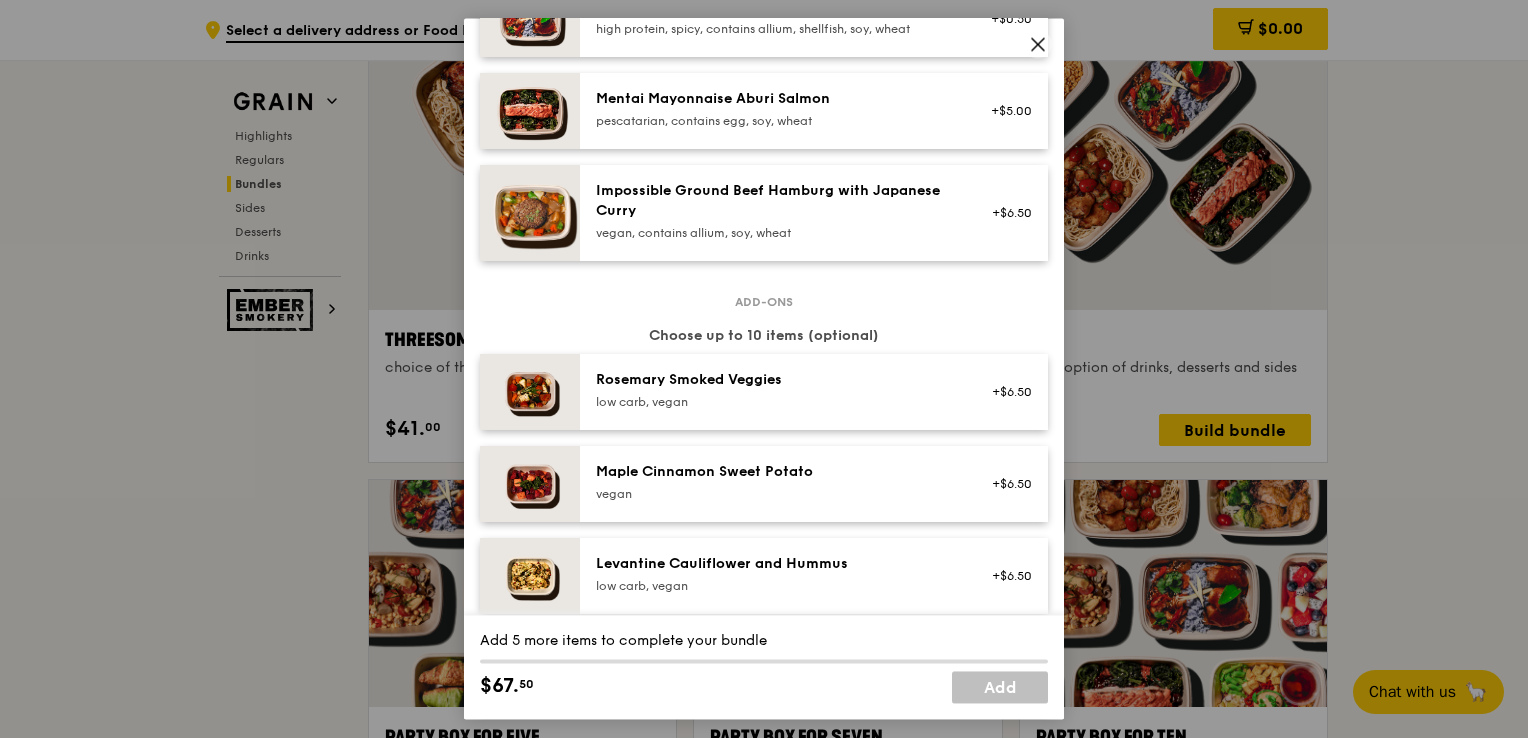 click 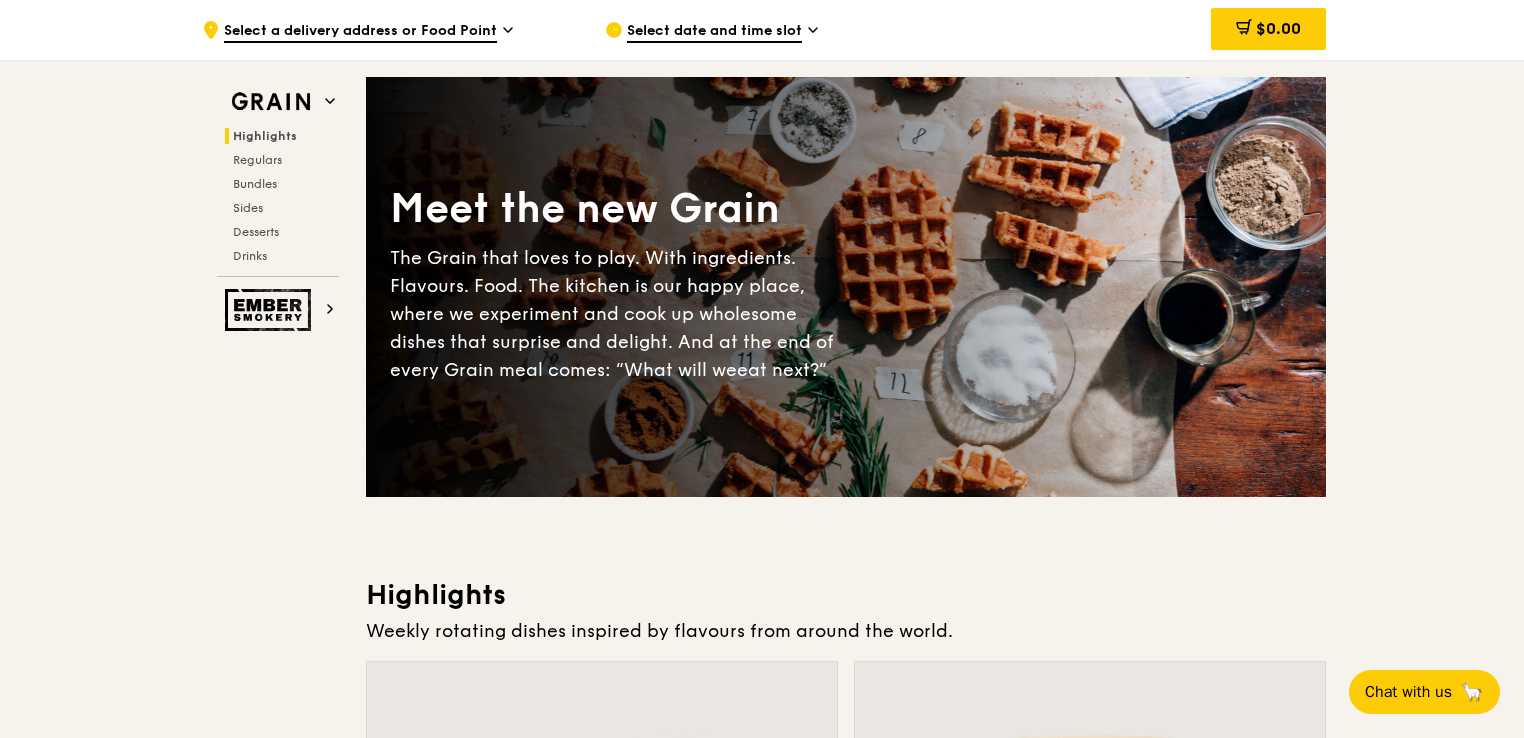 scroll, scrollTop: 0, scrollLeft: 0, axis: both 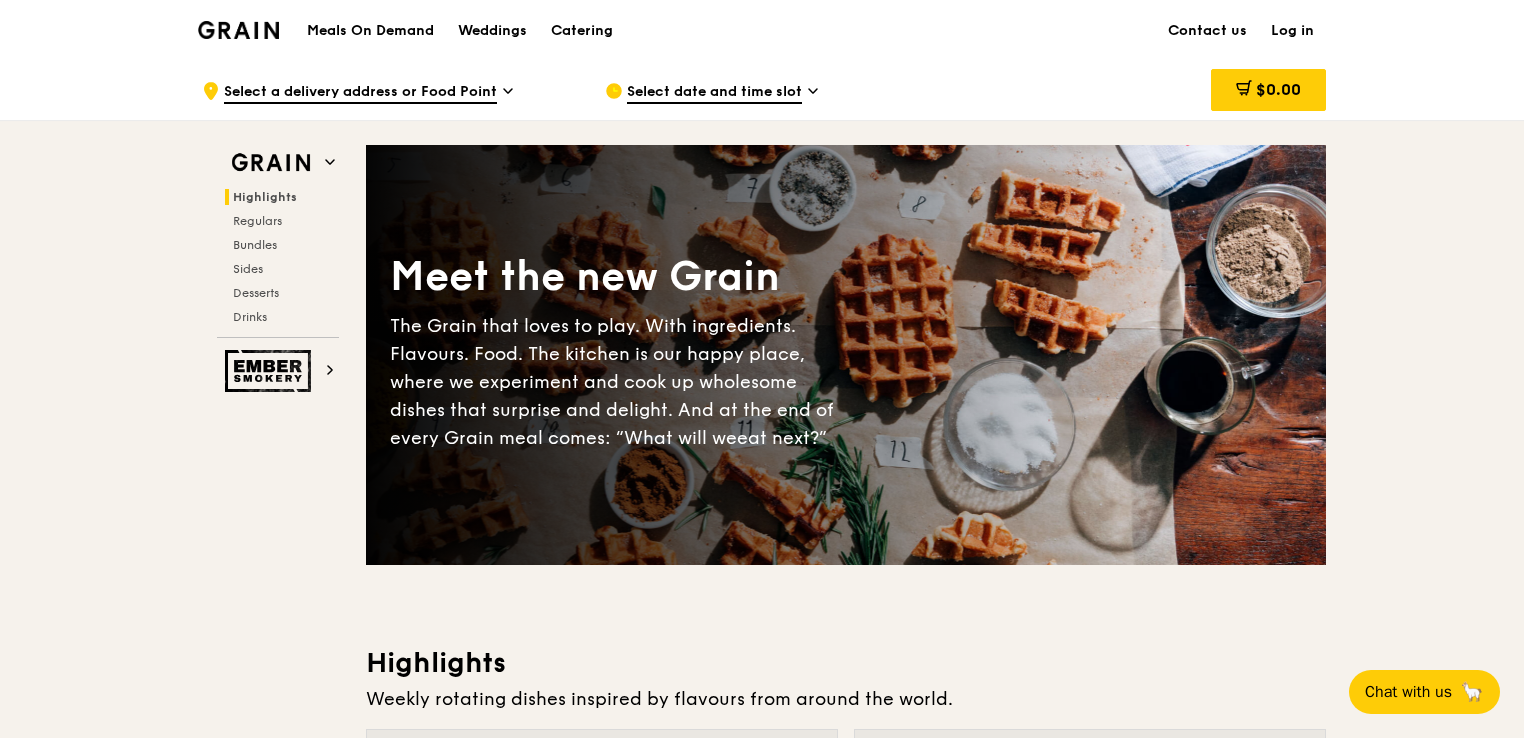 click on "Select a delivery address or Food Point" at bounding box center (360, 93) 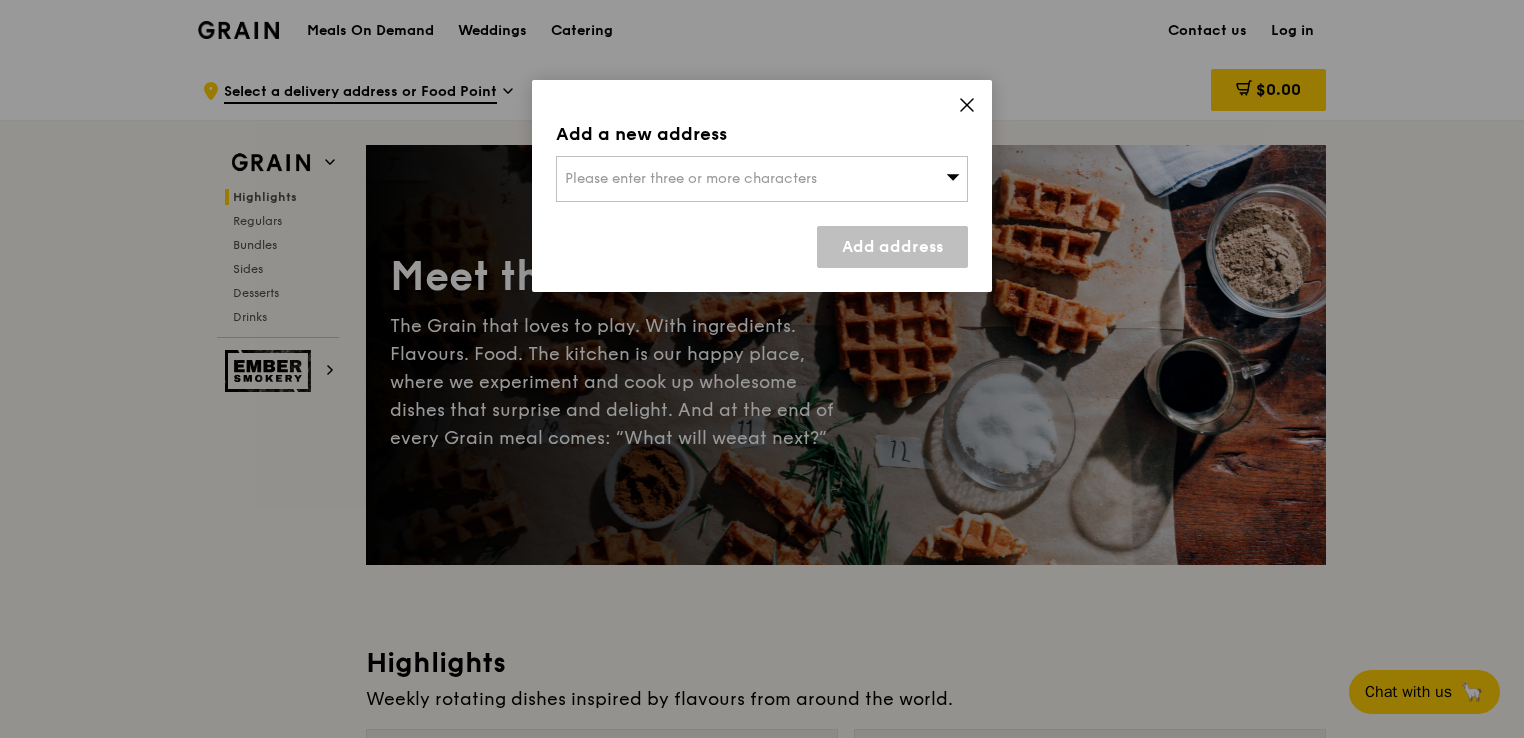 click 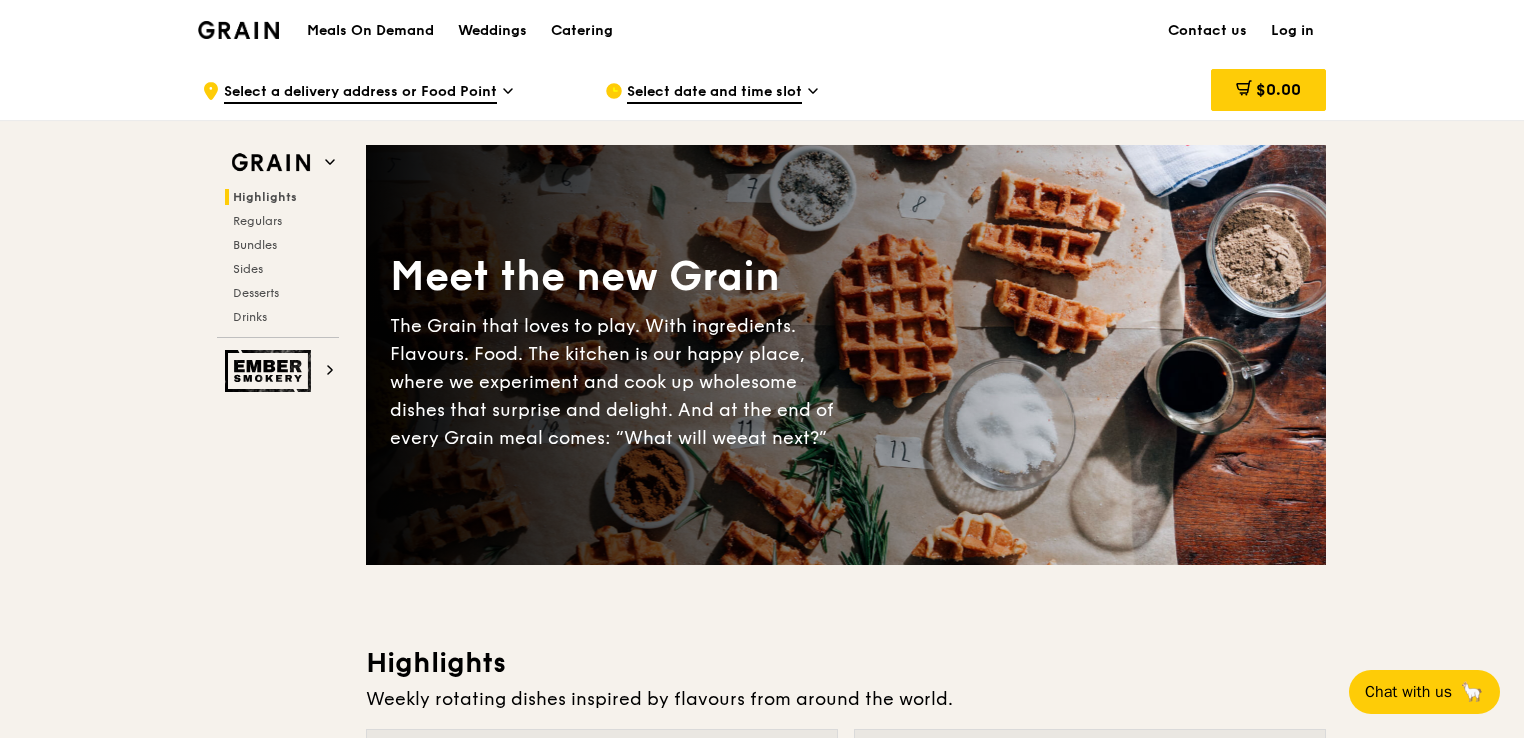 click on "Select date and time slot" at bounding box center [790, 91] 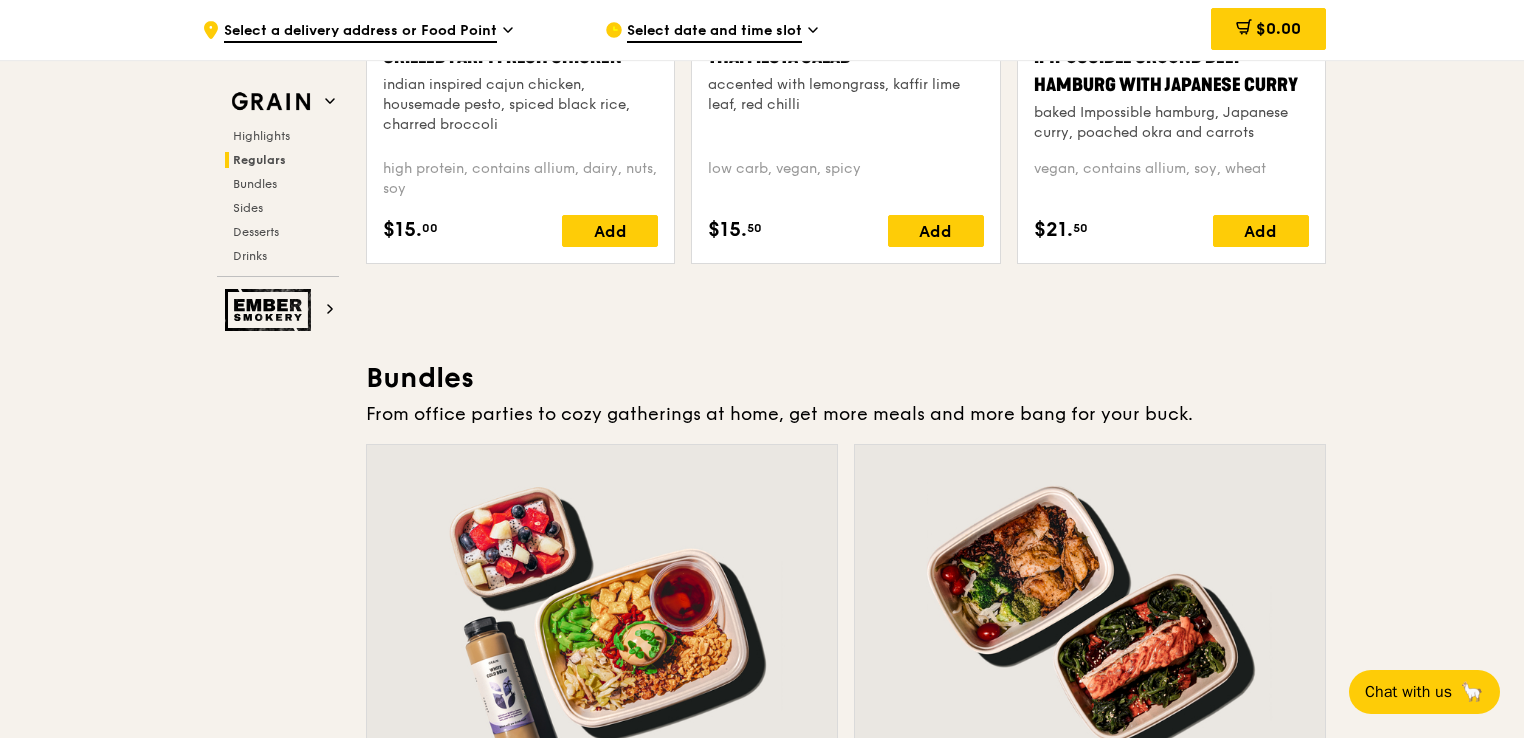 scroll, scrollTop: 2700, scrollLeft: 0, axis: vertical 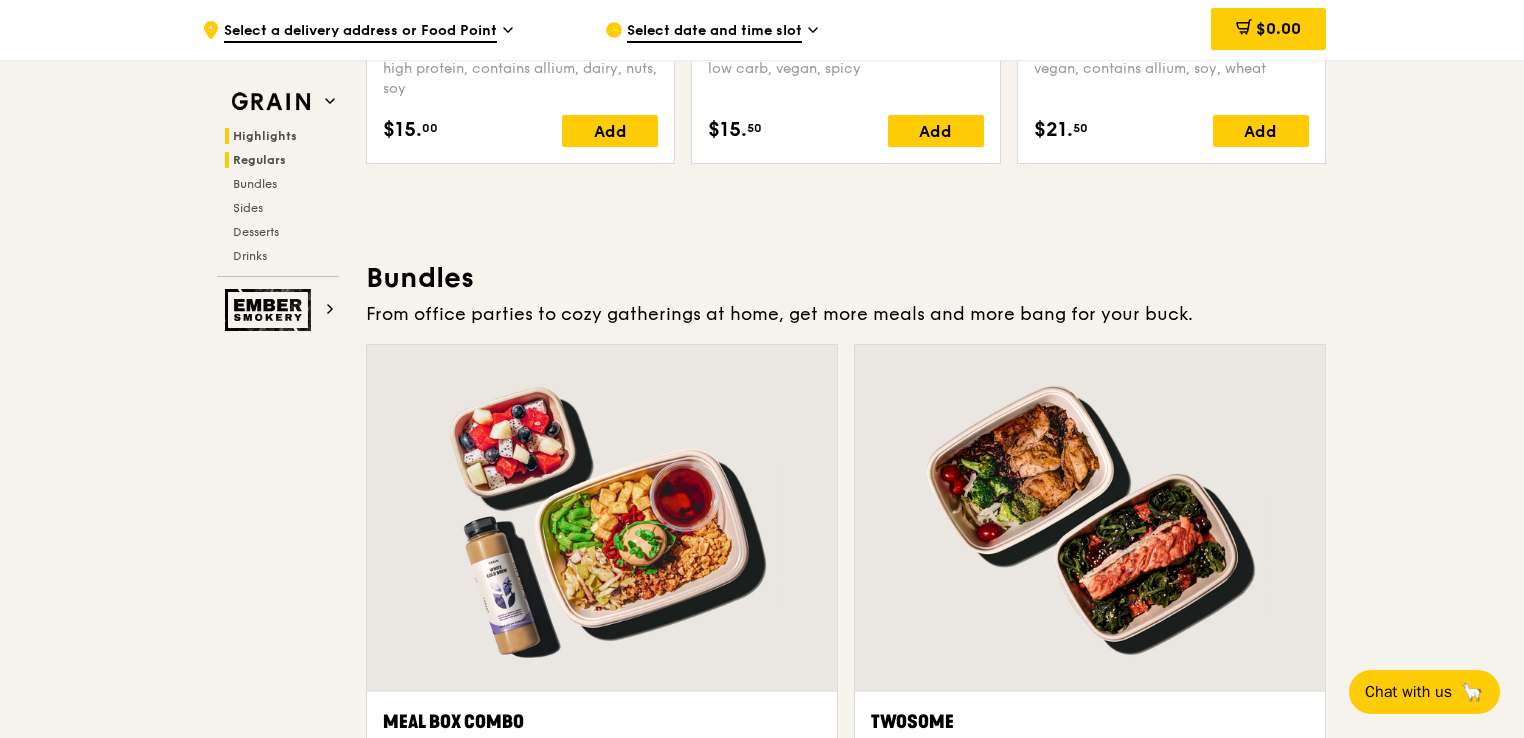 click on "Highlights" at bounding box center [265, 136] 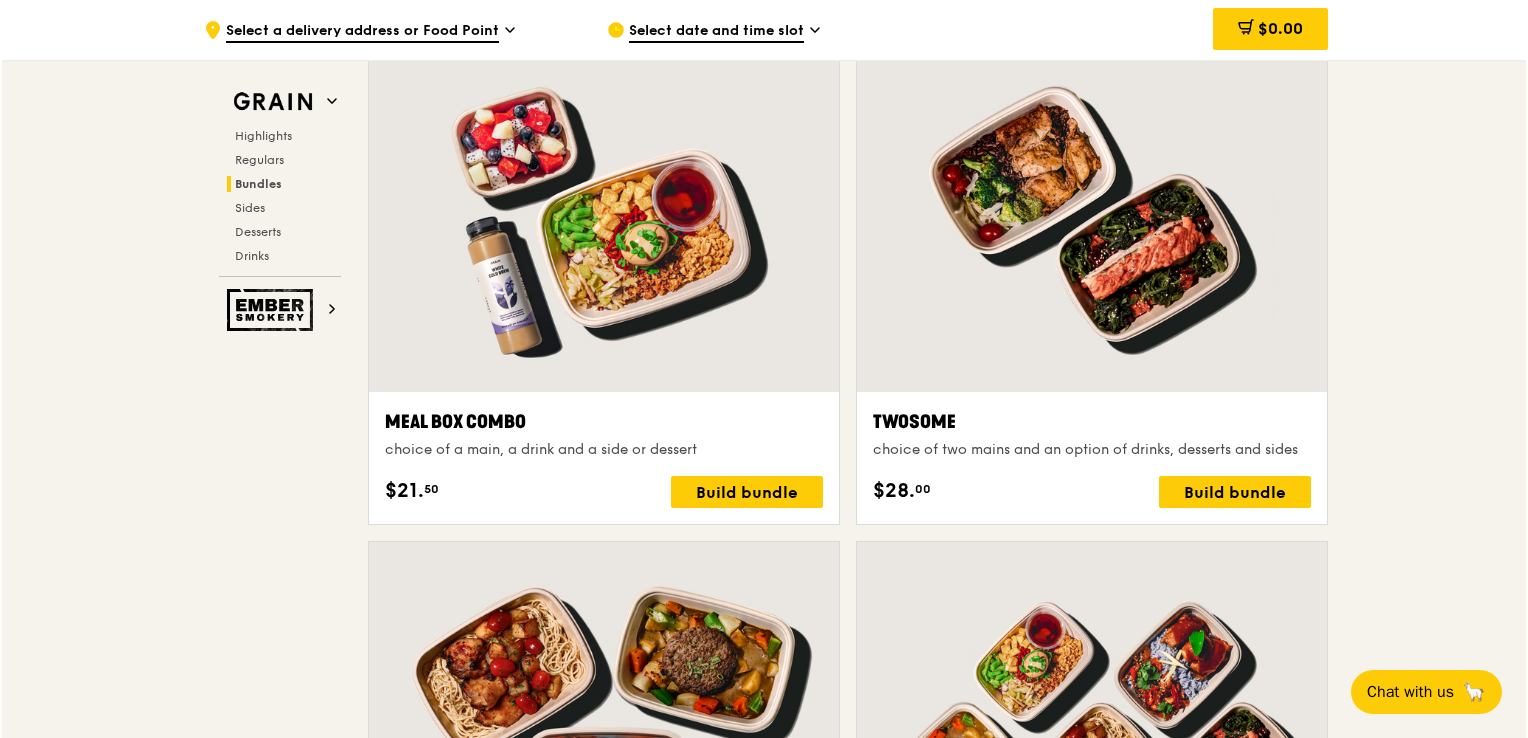 scroll, scrollTop: 3500, scrollLeft: 0, axis: vertical 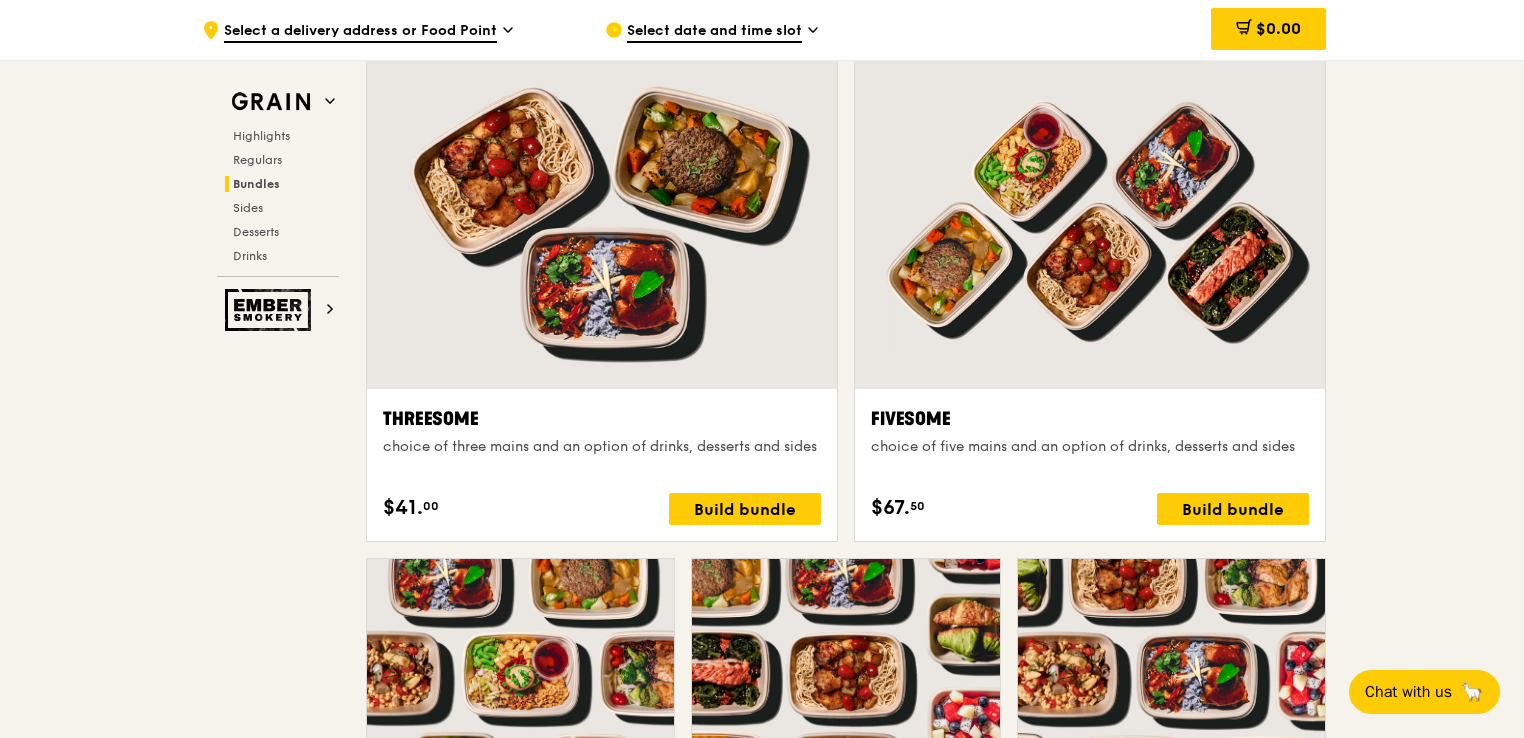 click at bounding box center (1090, 215) 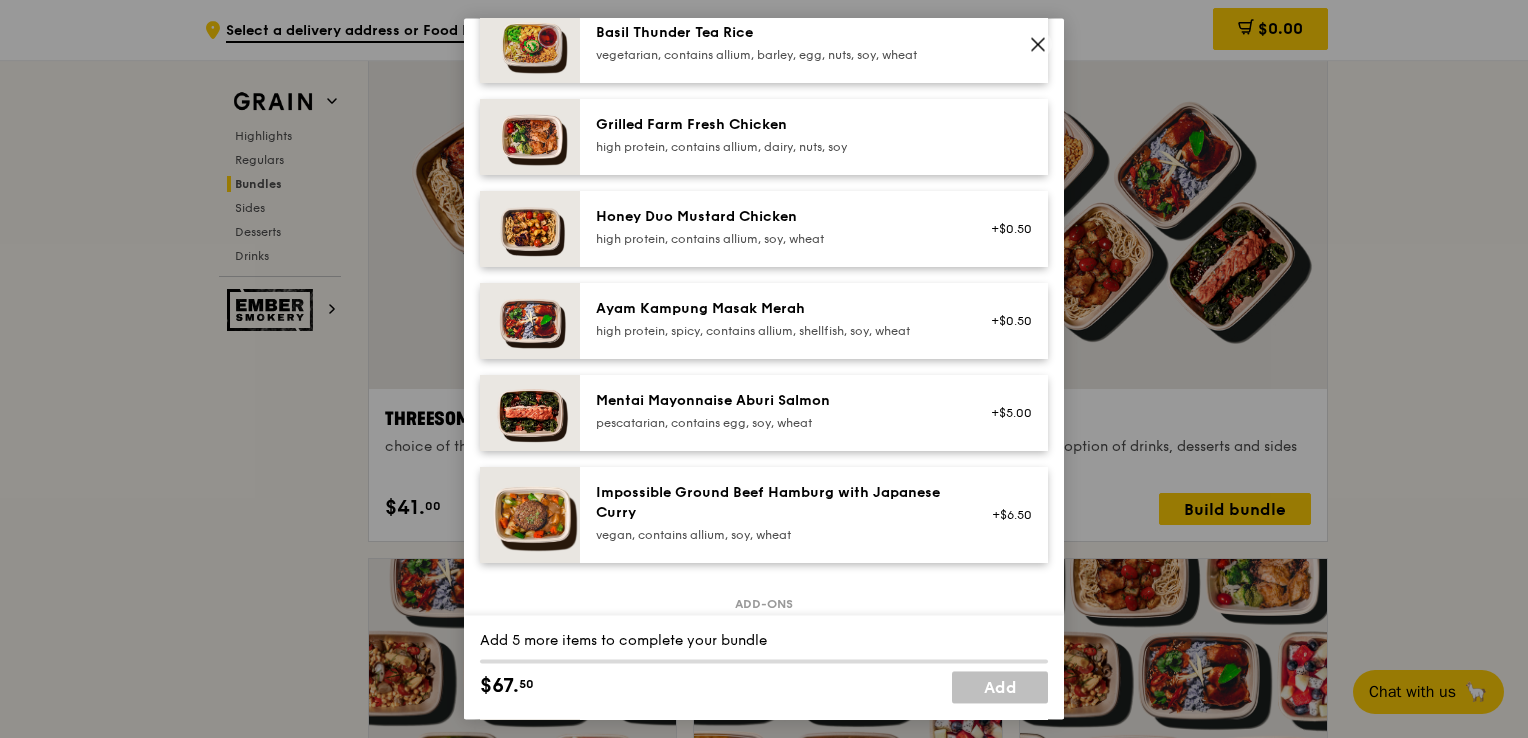 scroll, scrollTop: 600, scrollLeft: 0, axis: vertical 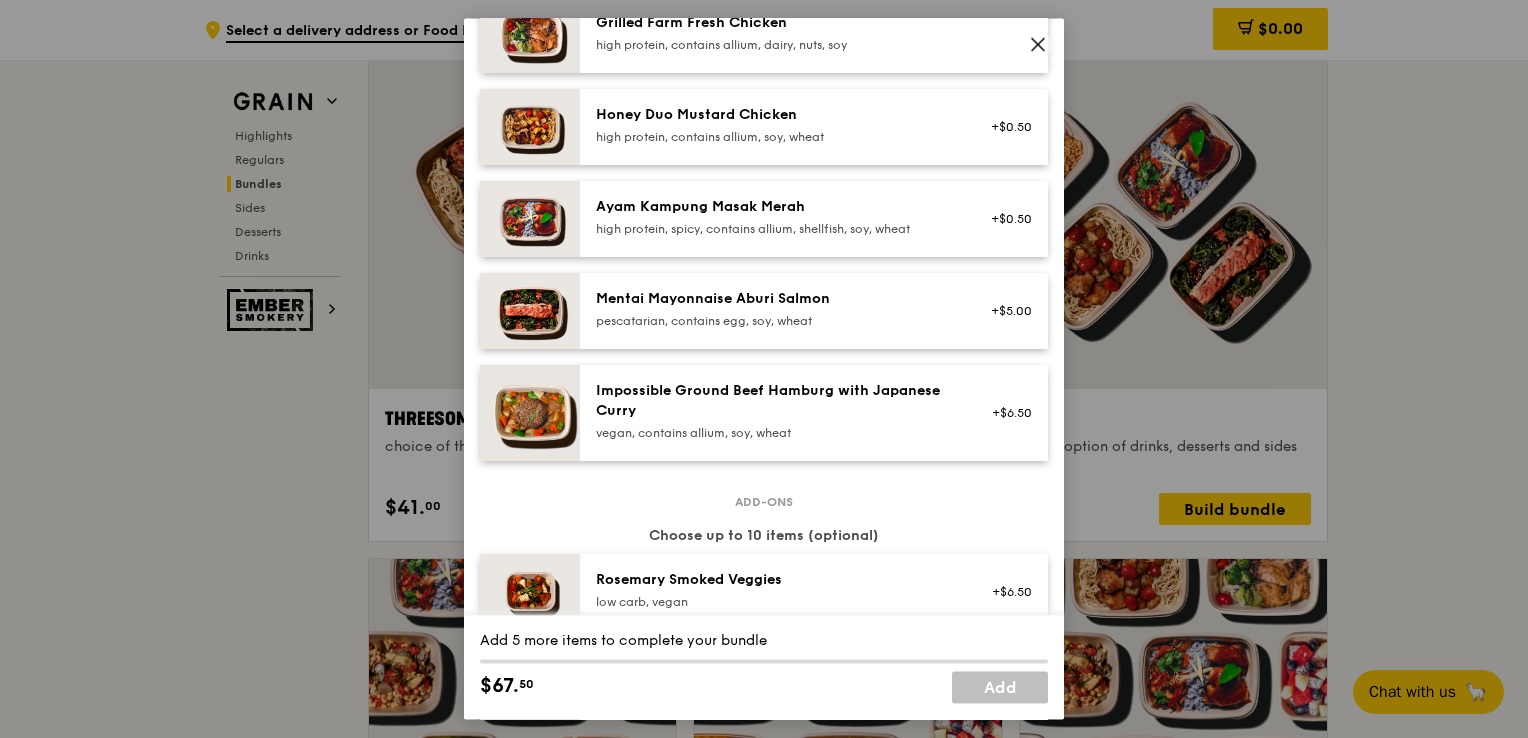 drag, startPoint x: 1027, startPoint y: 45, endPoint x: 1030, endPoint y: 61, distance: 16.27882 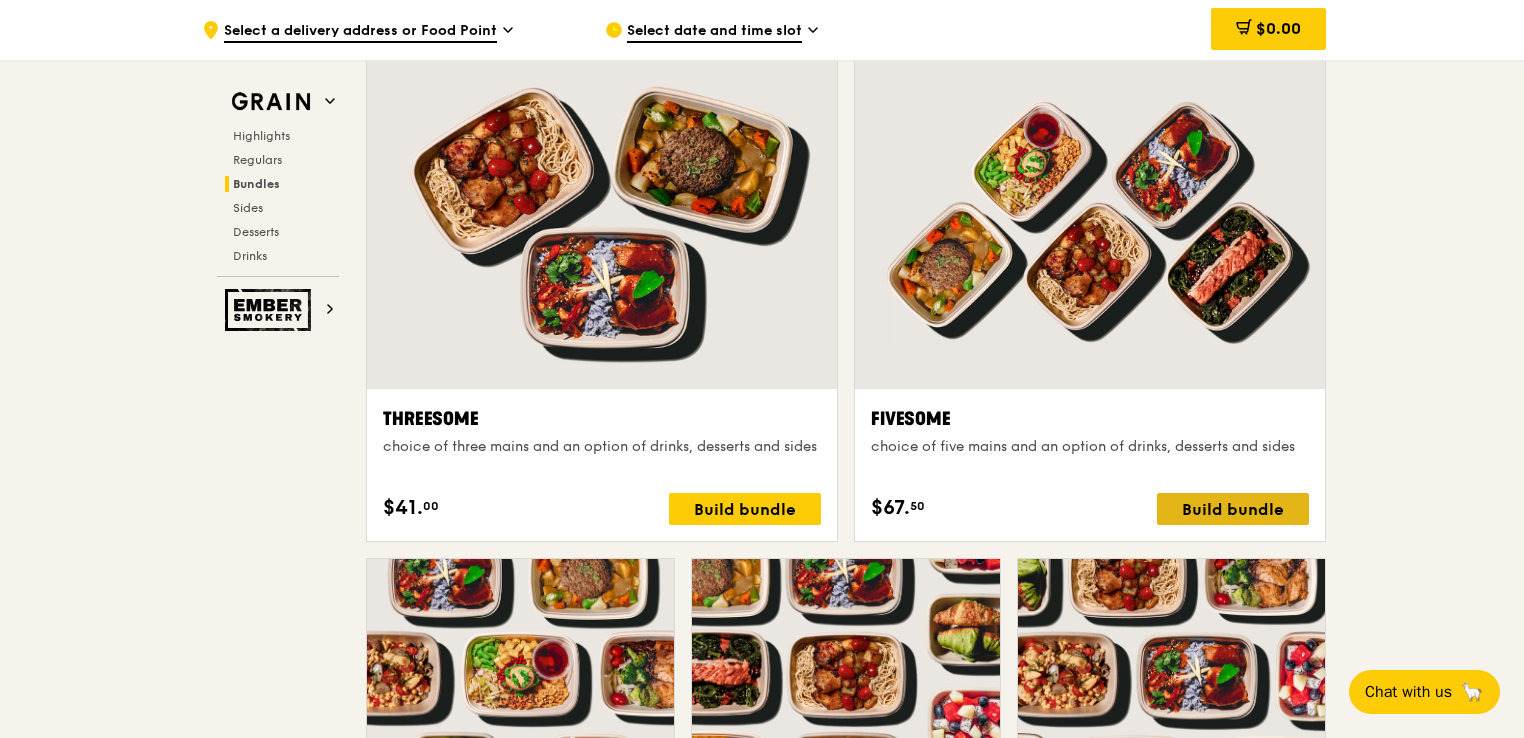 click on "Build bundle" at bounding box center [1233, 509] 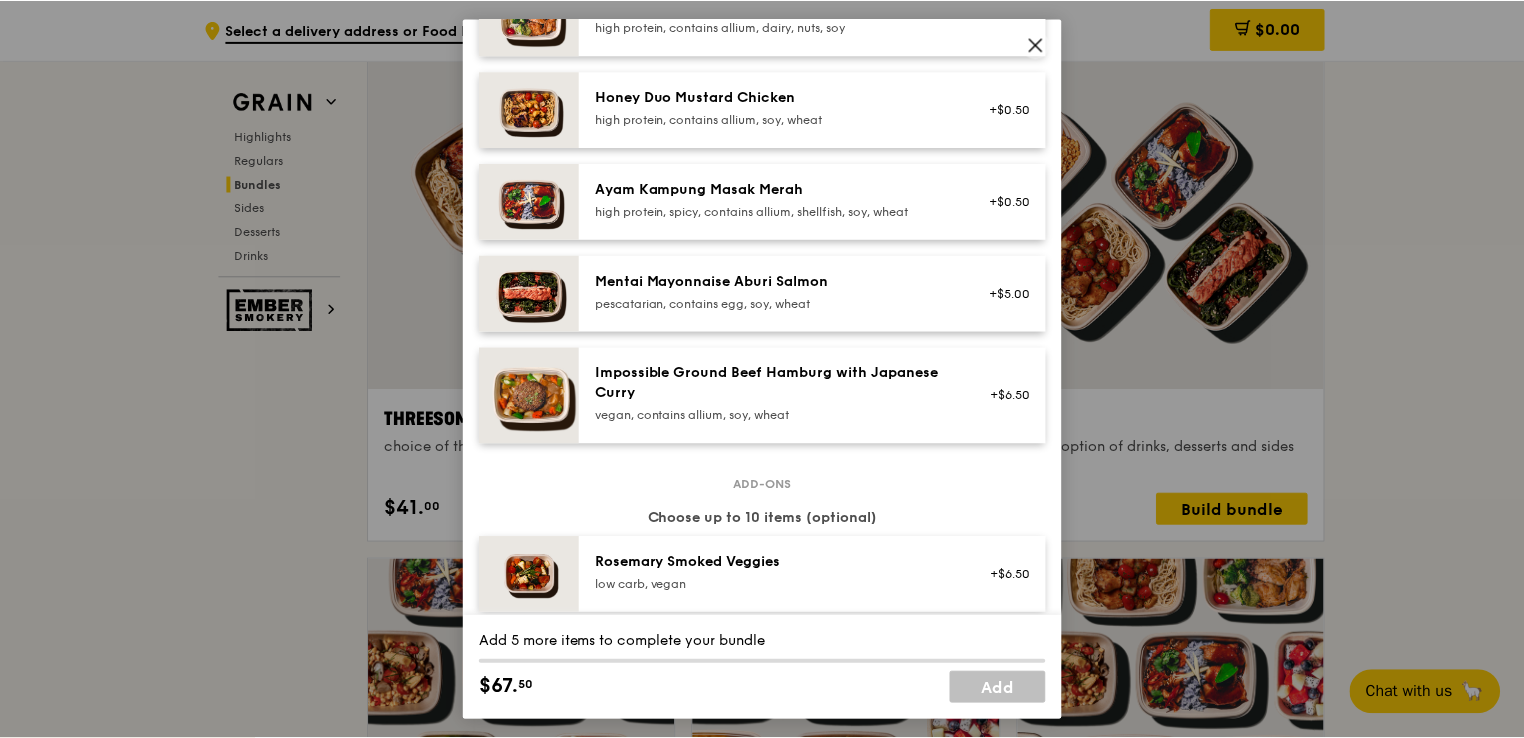 scroll, scrollTop: 400, scrollLeft: 0, axis: vertical 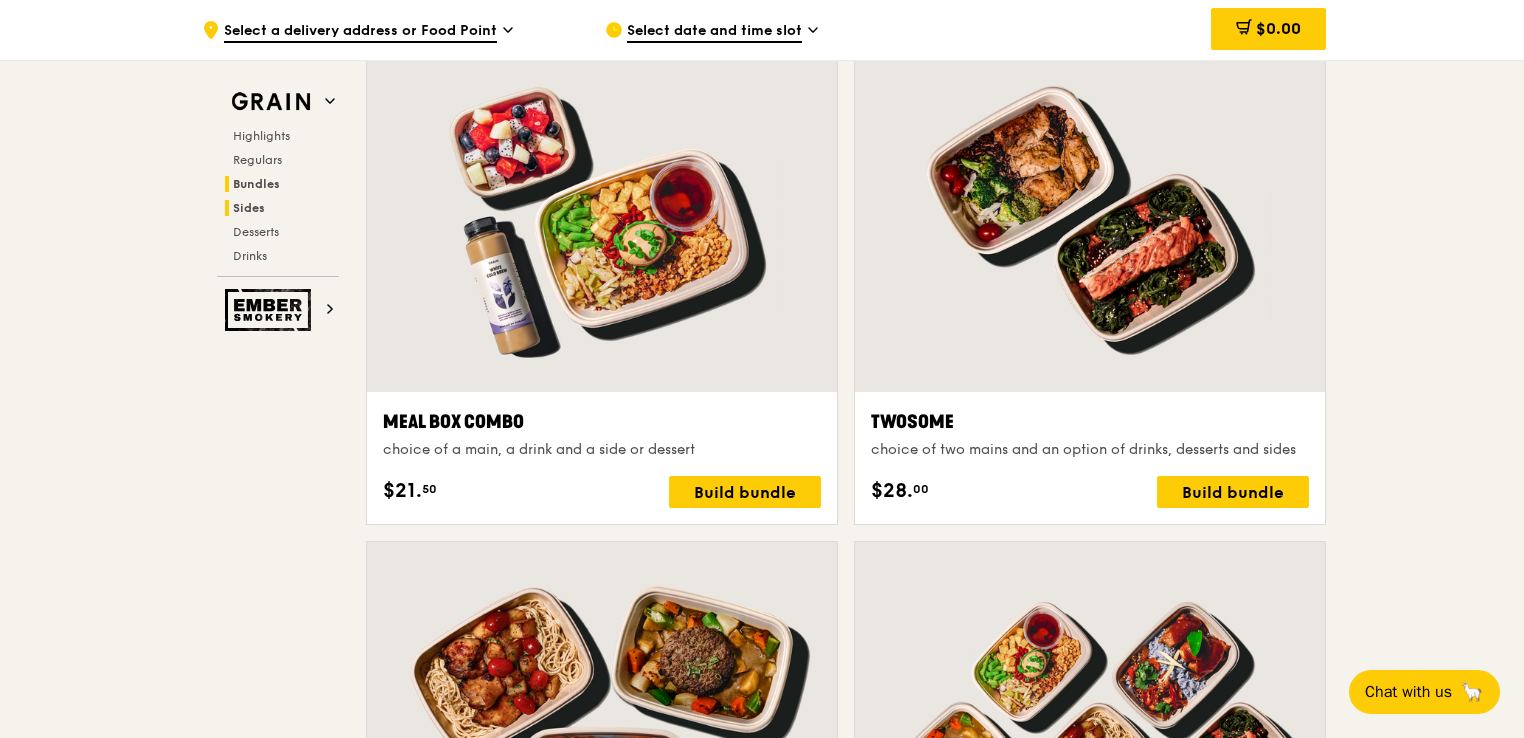 click on "Sides" at bounding box center [249, 208] 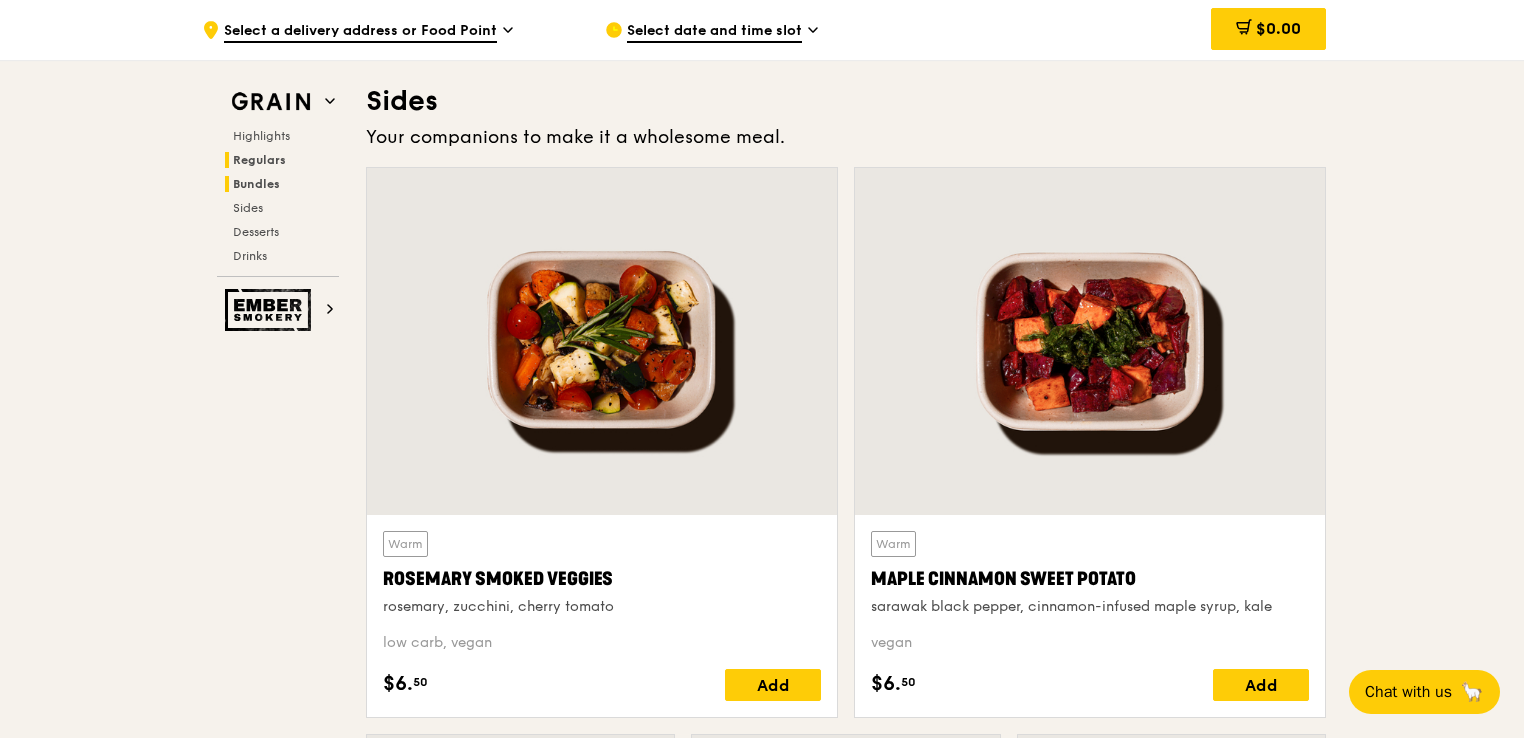click on "Regulars" at bounding box center (259, 160) 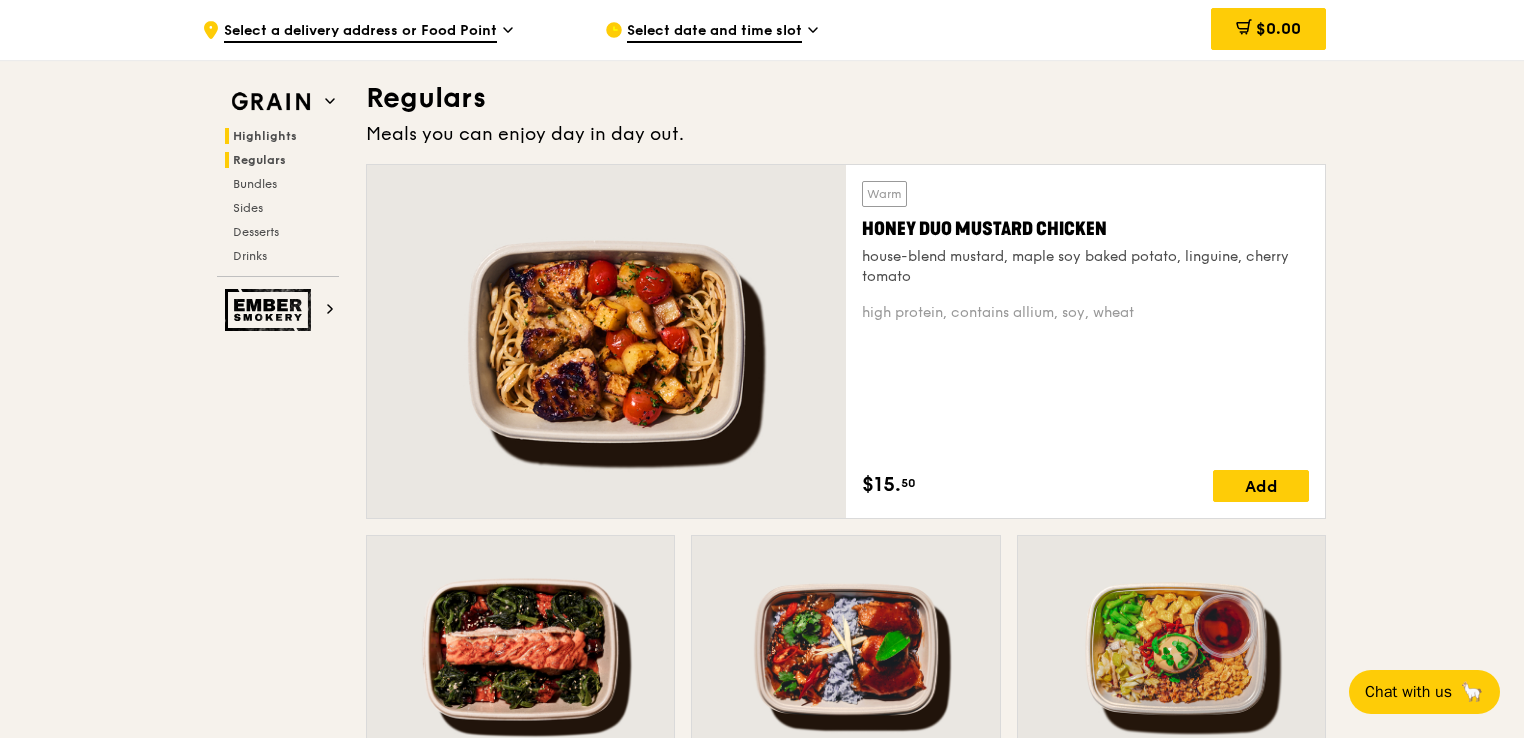click on "Highlights" at bounding box center (265, 136) 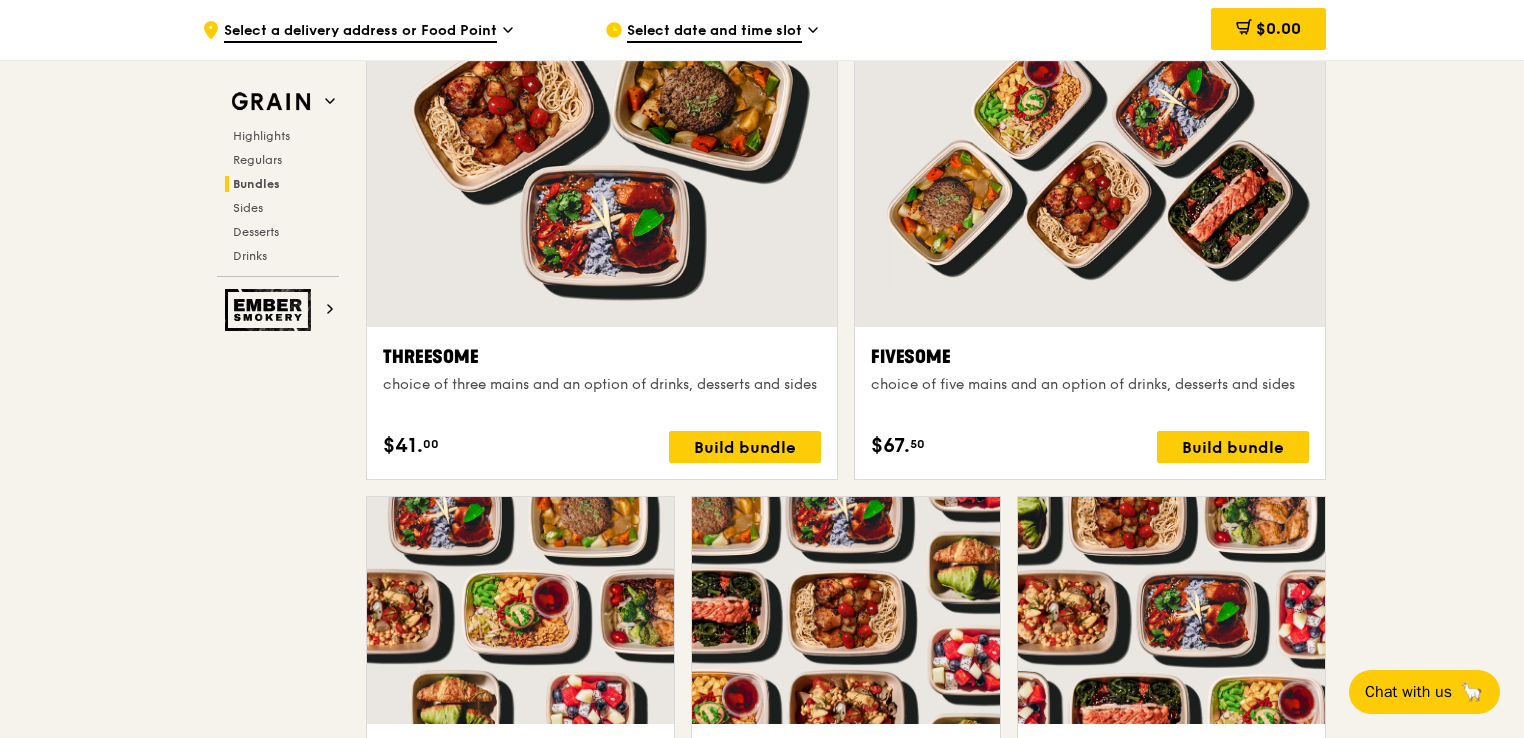 scroll, scrollTop: 3764, scrollLeft: 0, axis: vertical 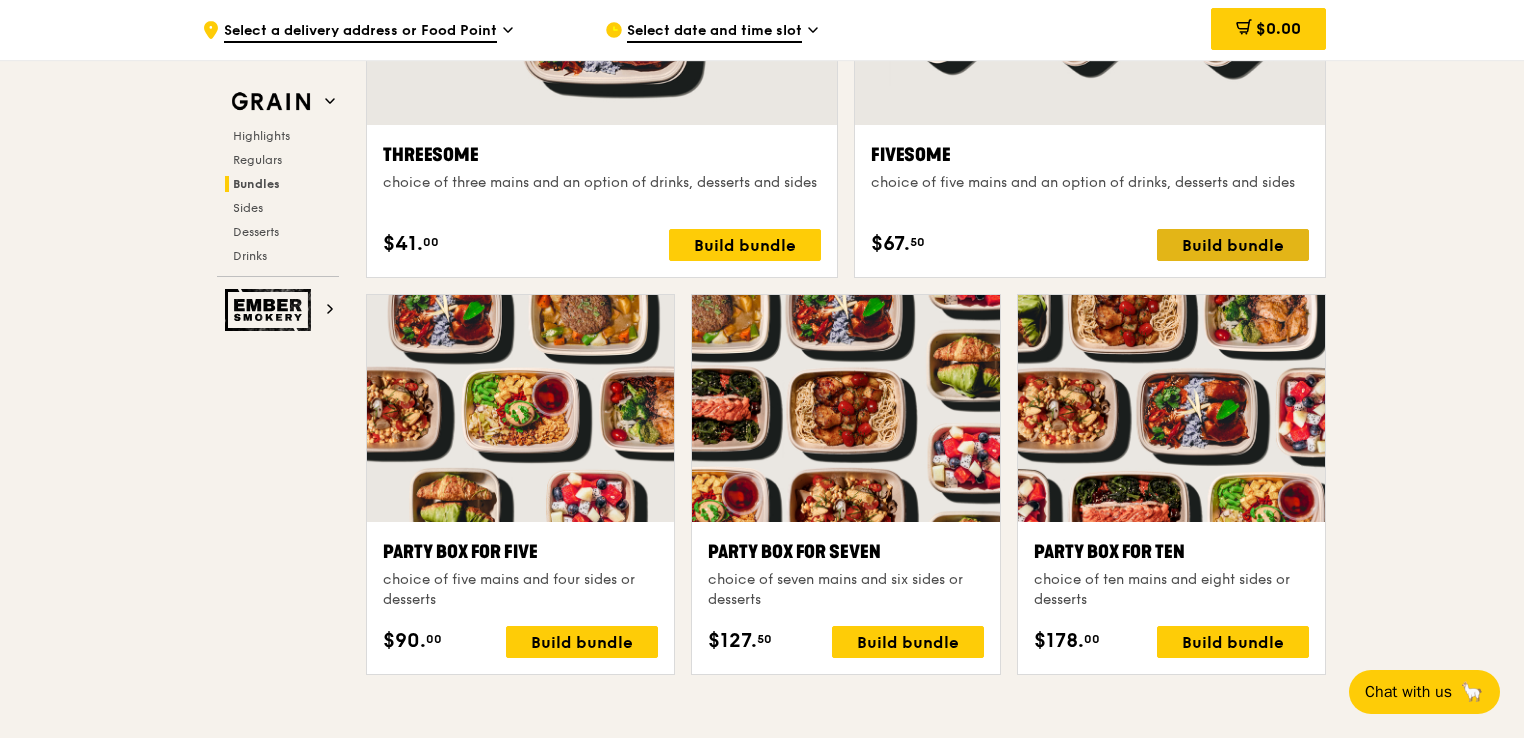 click on "Build bundle" at bounding box center (1233, 245) 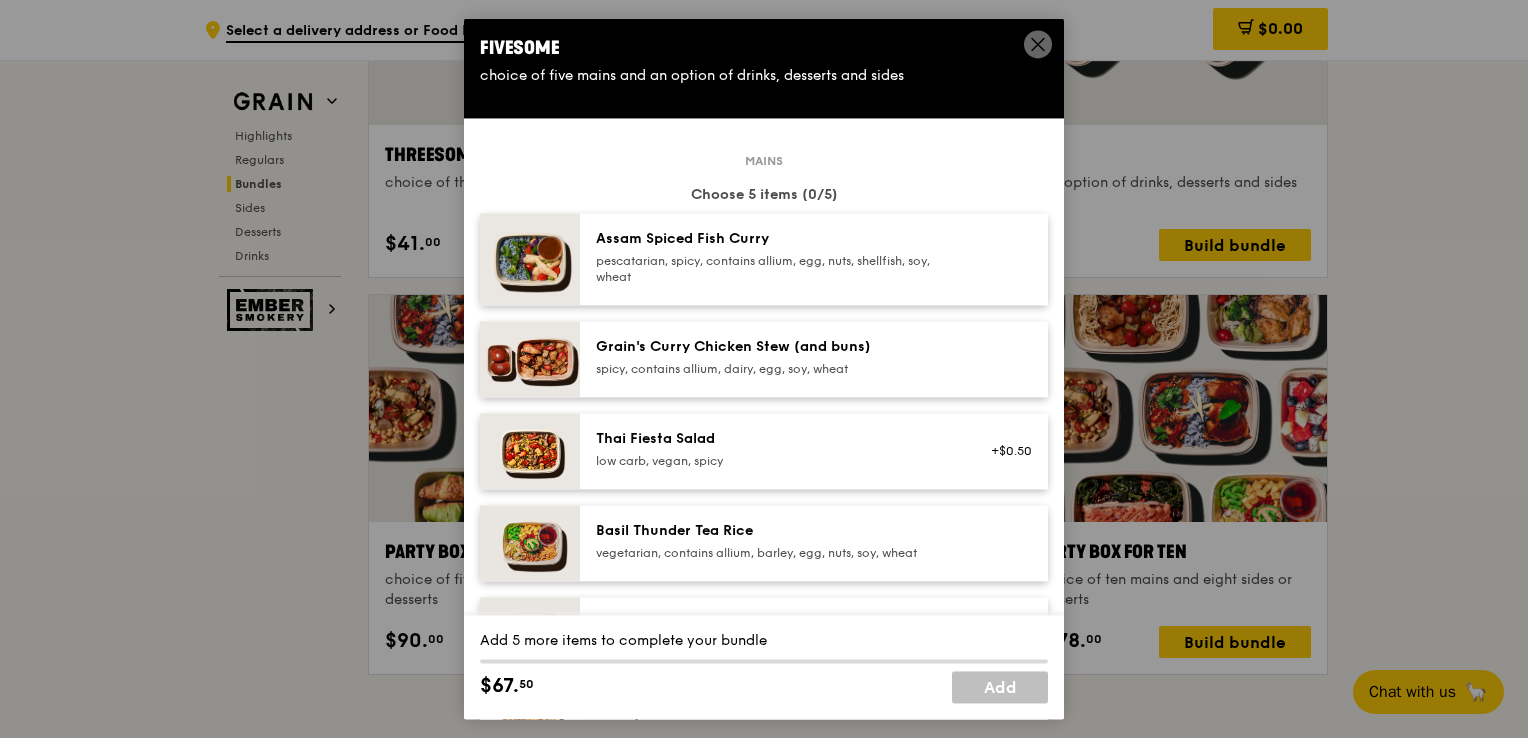 click 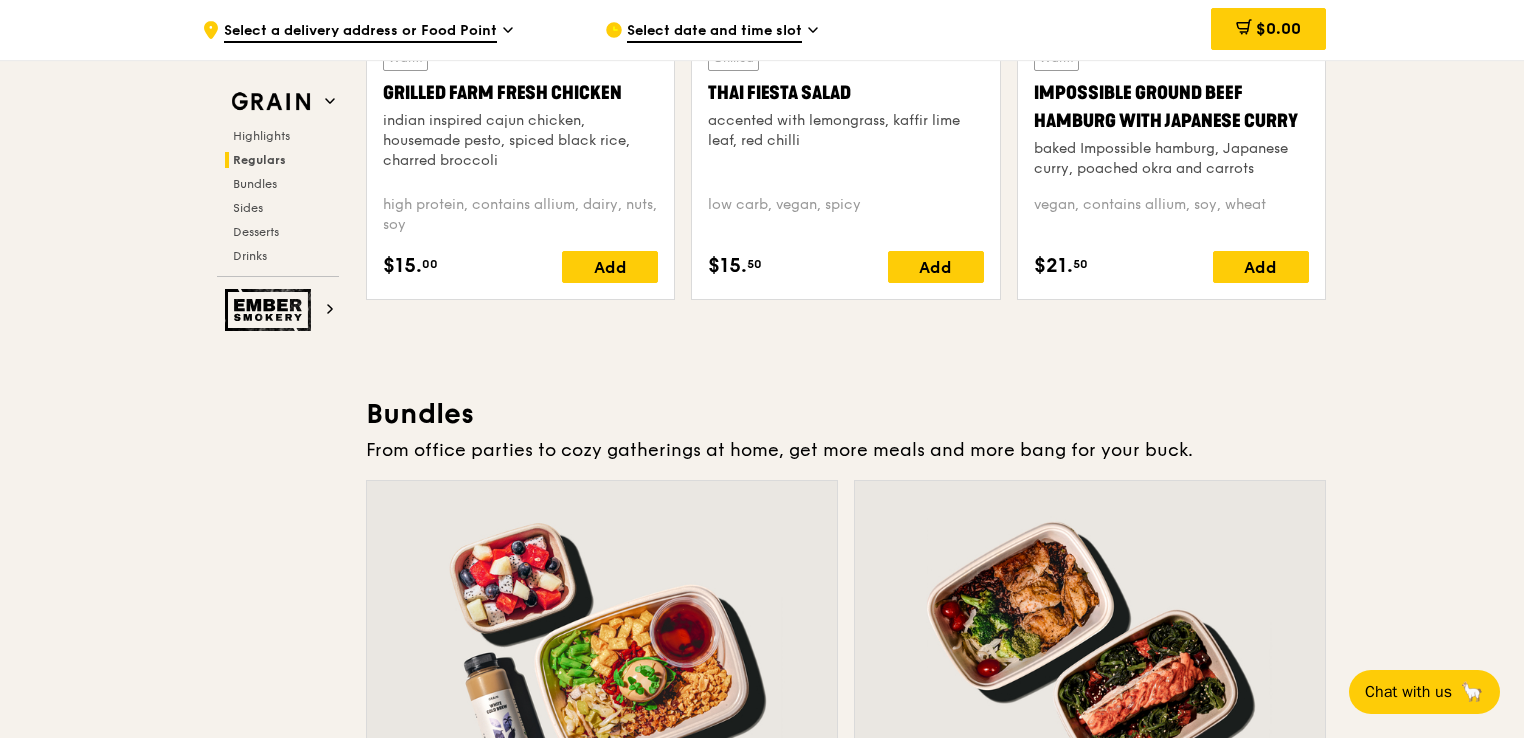scroll, scrollTop: 2064, scrollLeft: 0, axis: vertical 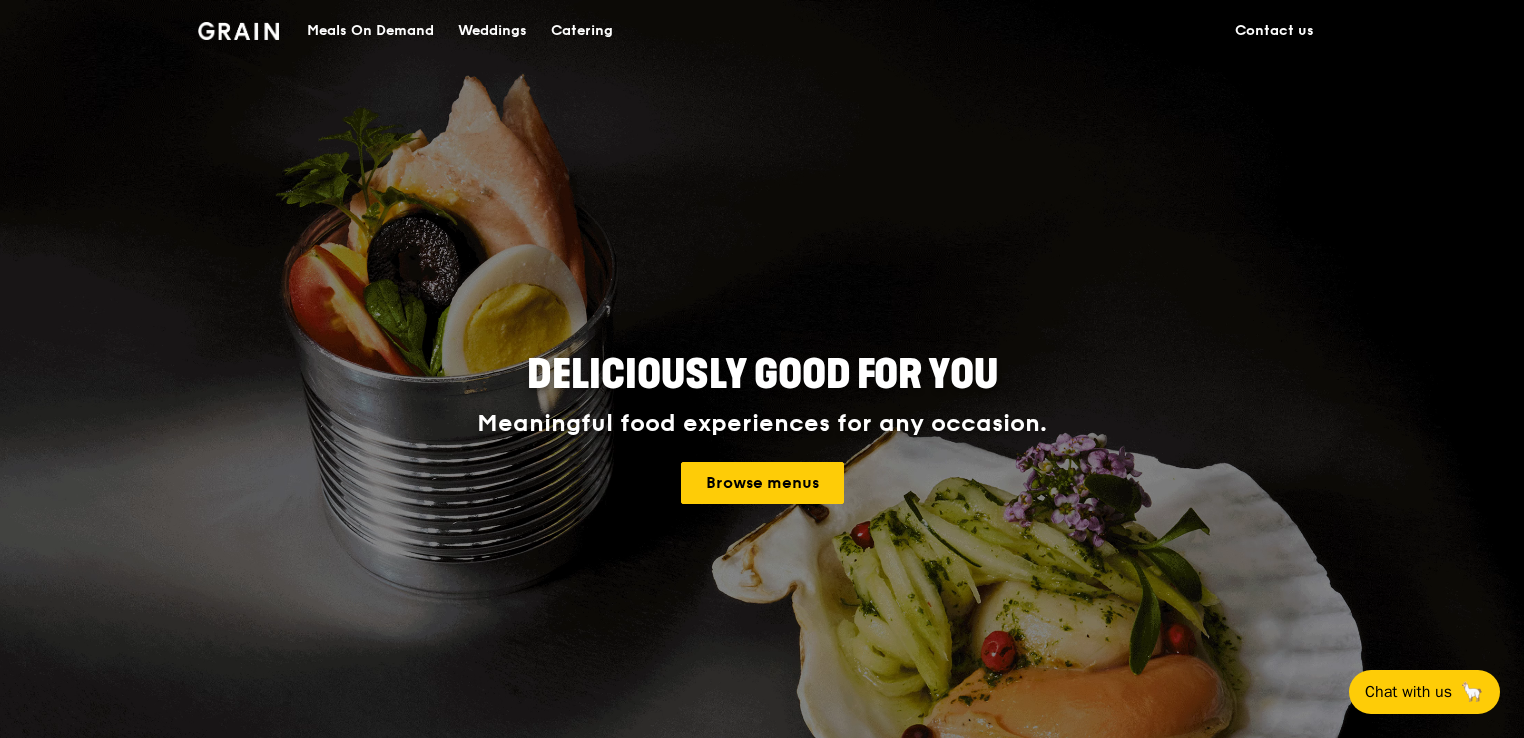 click on "Meals On Demand" at bounding box center [370, 31] 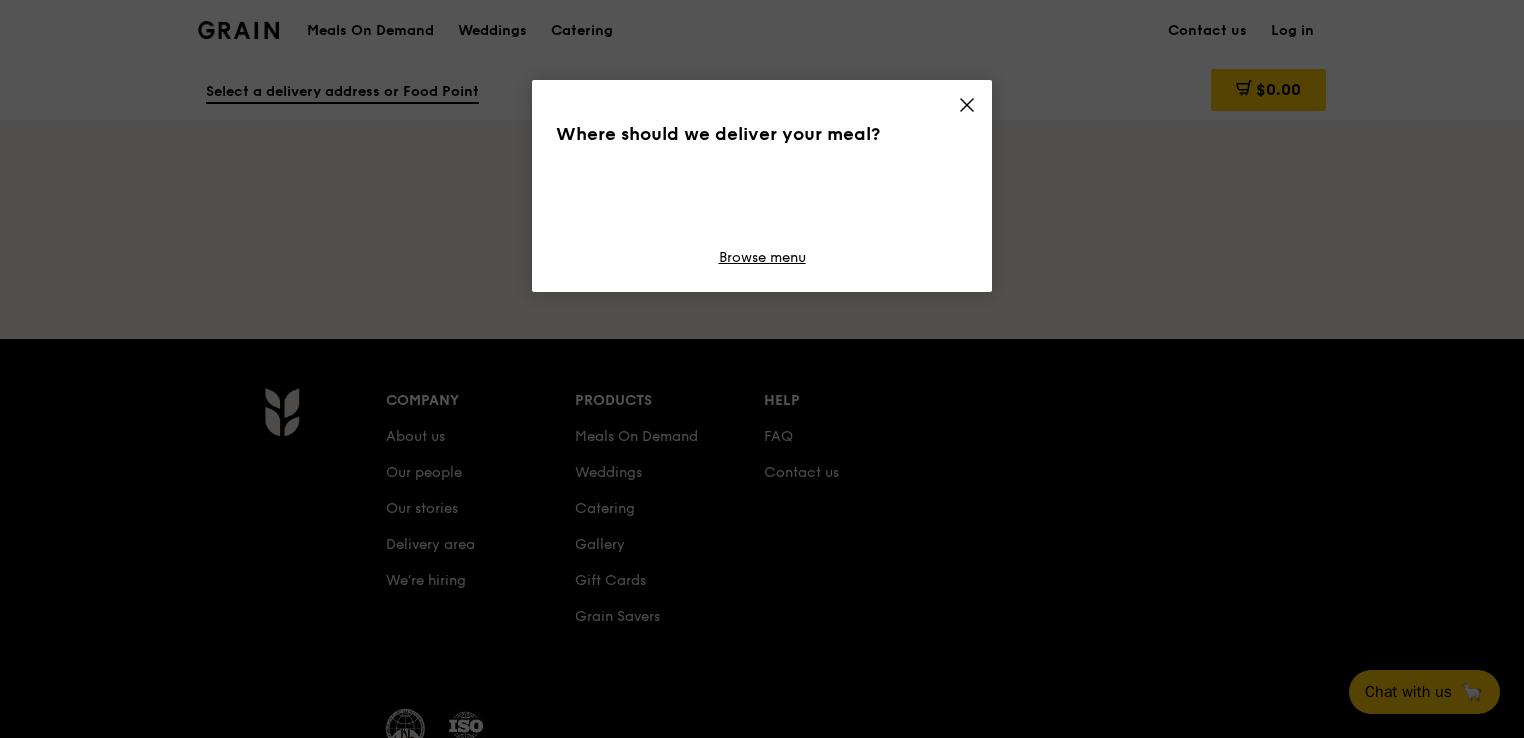 click on "Where should we deliver your meal?
Browse menu" at bounding box center [762, 369] 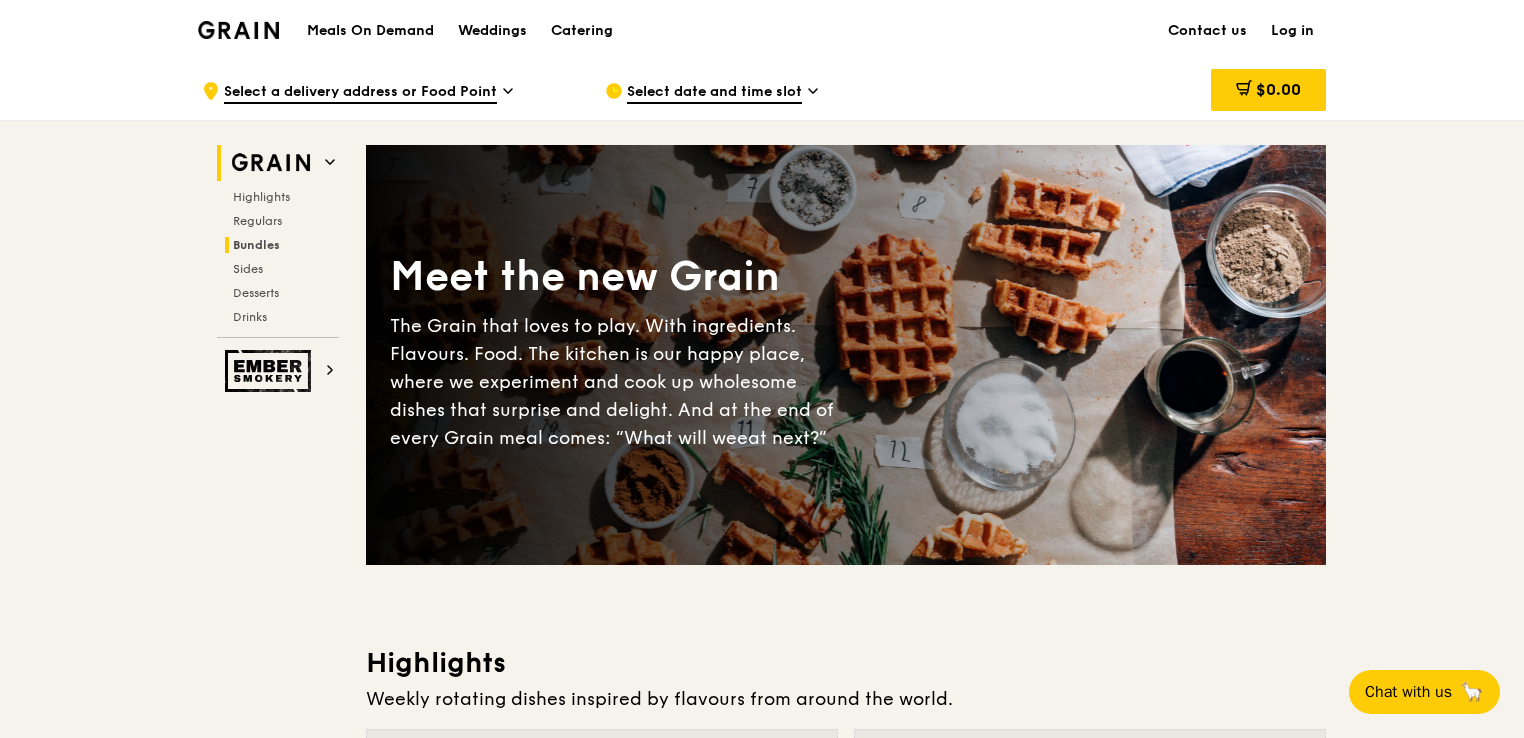 click on "Bundles" at bounding box center [256, 245] 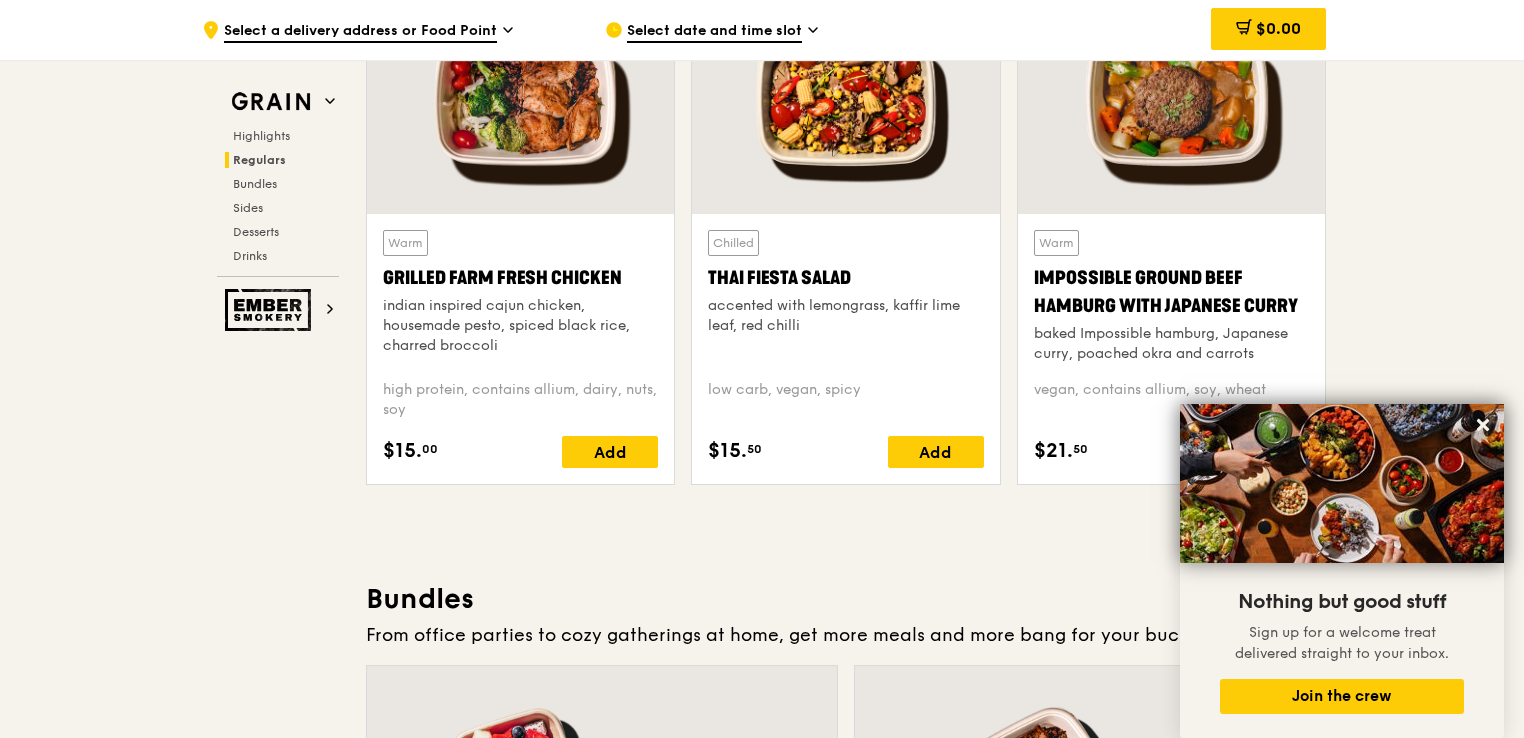scroll, scrollTop: 2079, scrollLeft: 0, axis: vertical 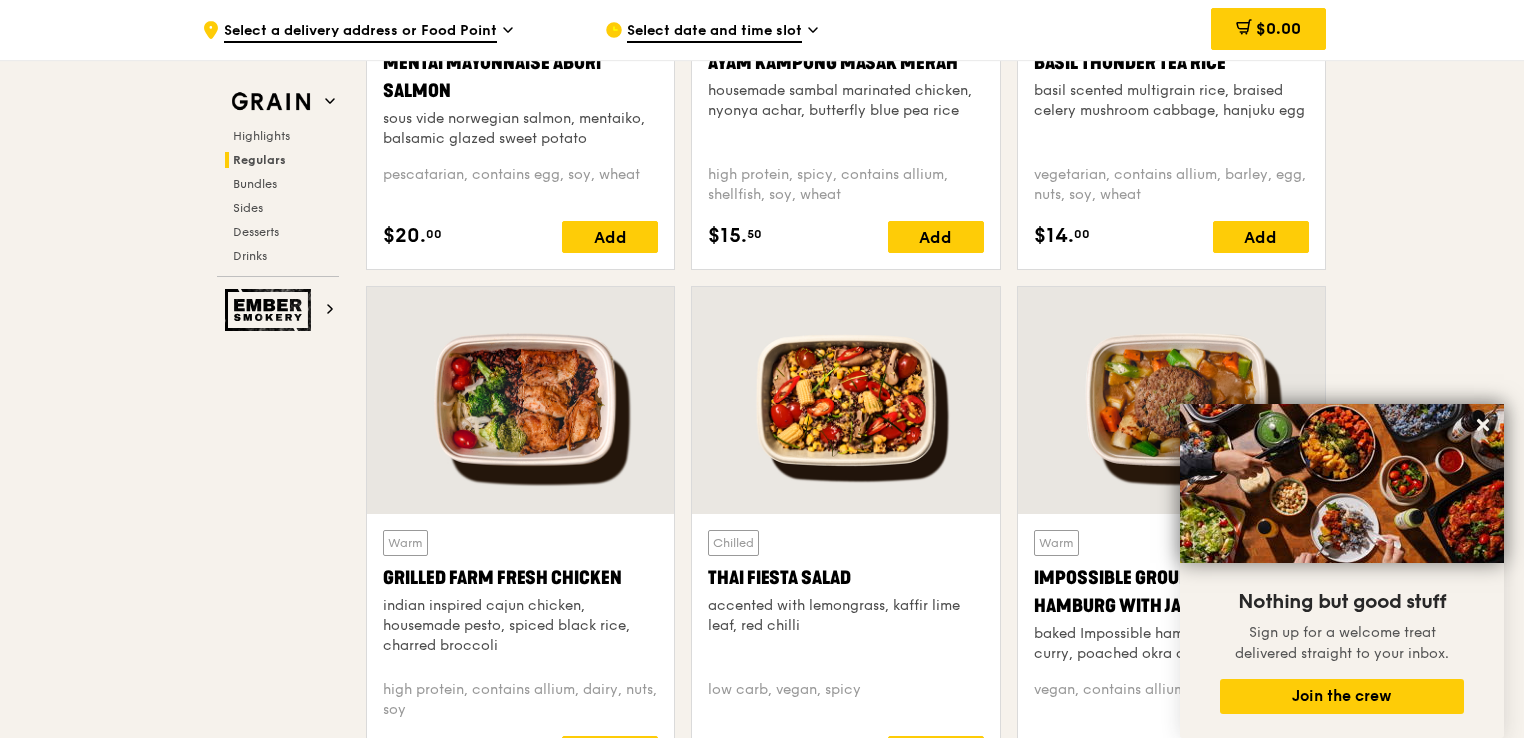 click at bounding box center [1171, 400] 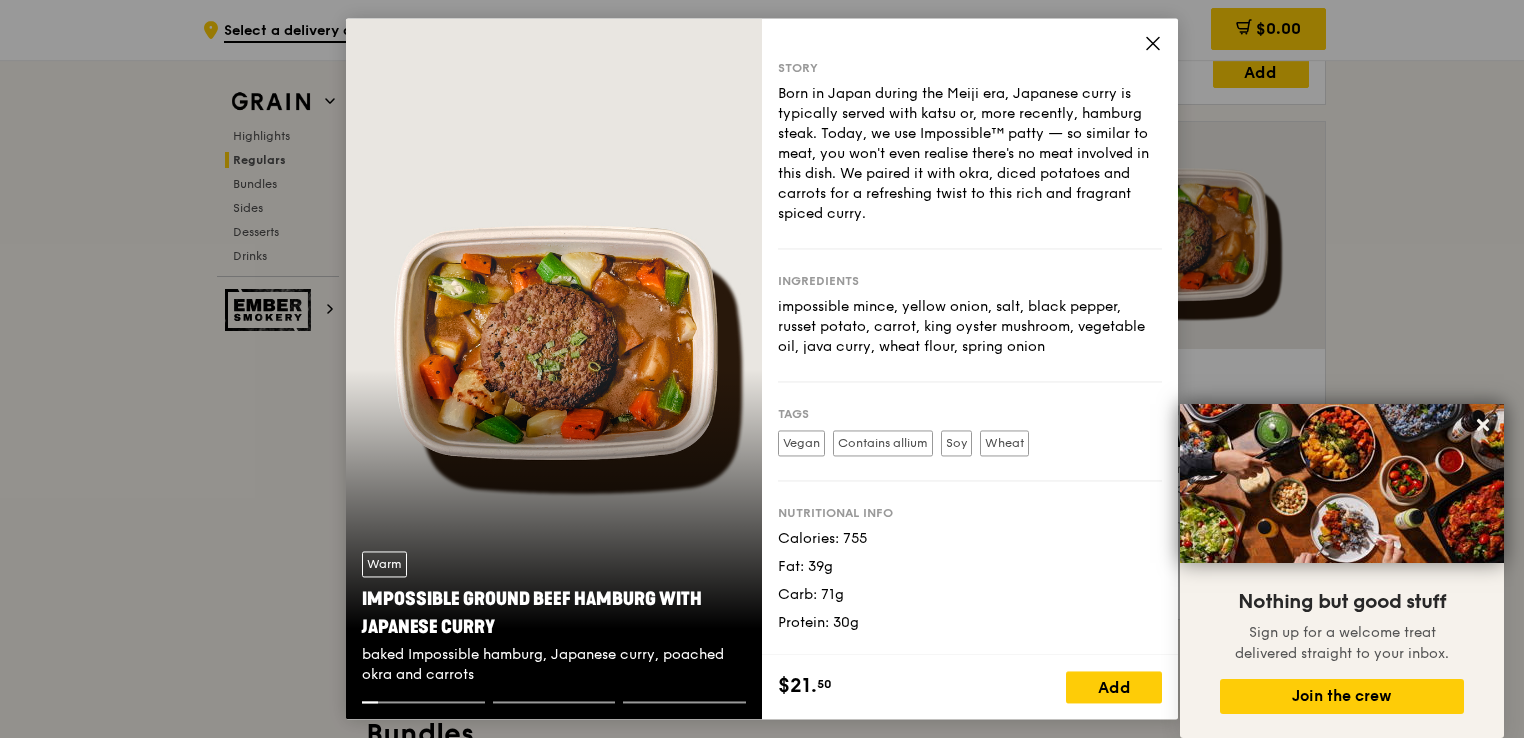 scroll, scrollTop: 2279, scrollLeft: 0, axis: vertical 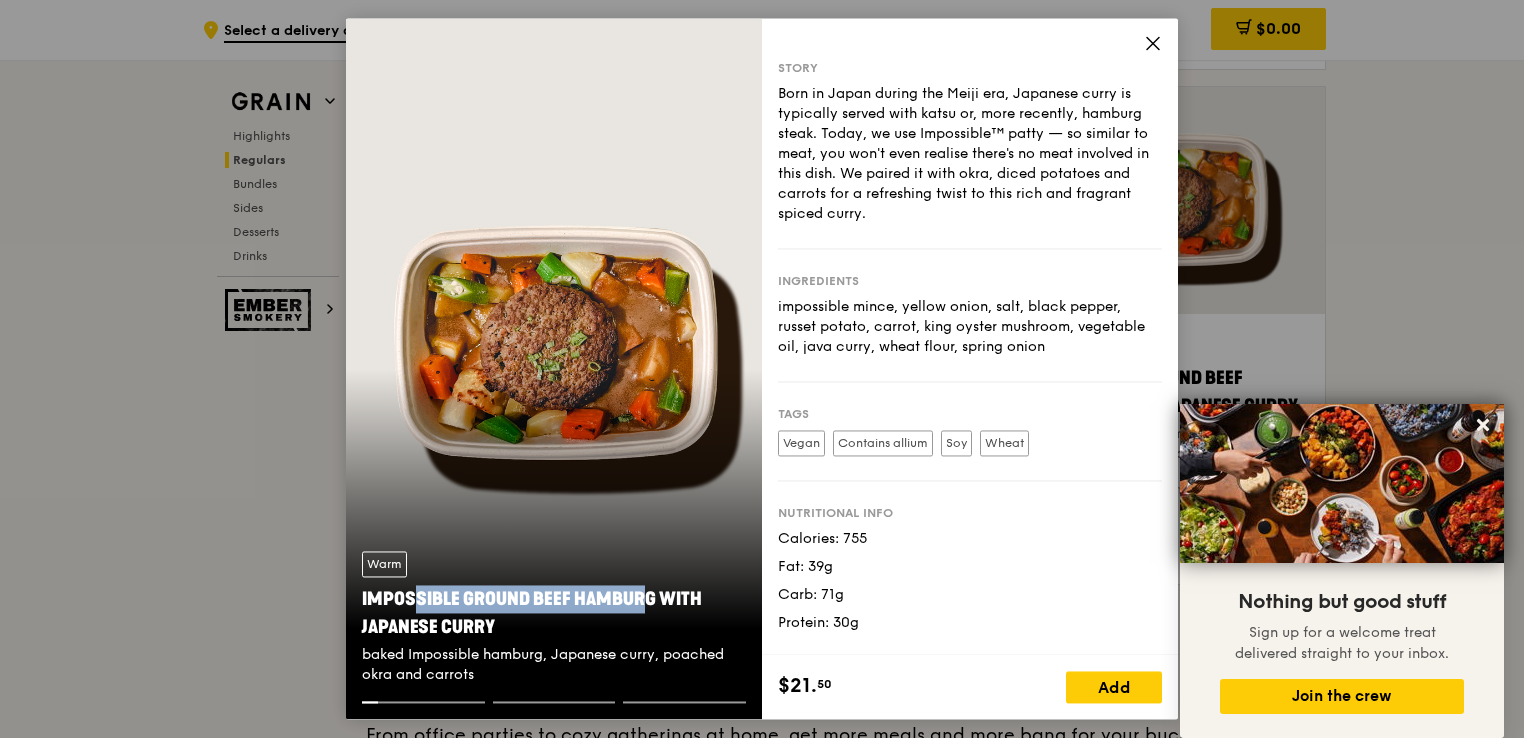 drag, startPoint x: 587, startPoint y: 592, endPoint x: 359, endPoint y: 593, distance: 228.0022 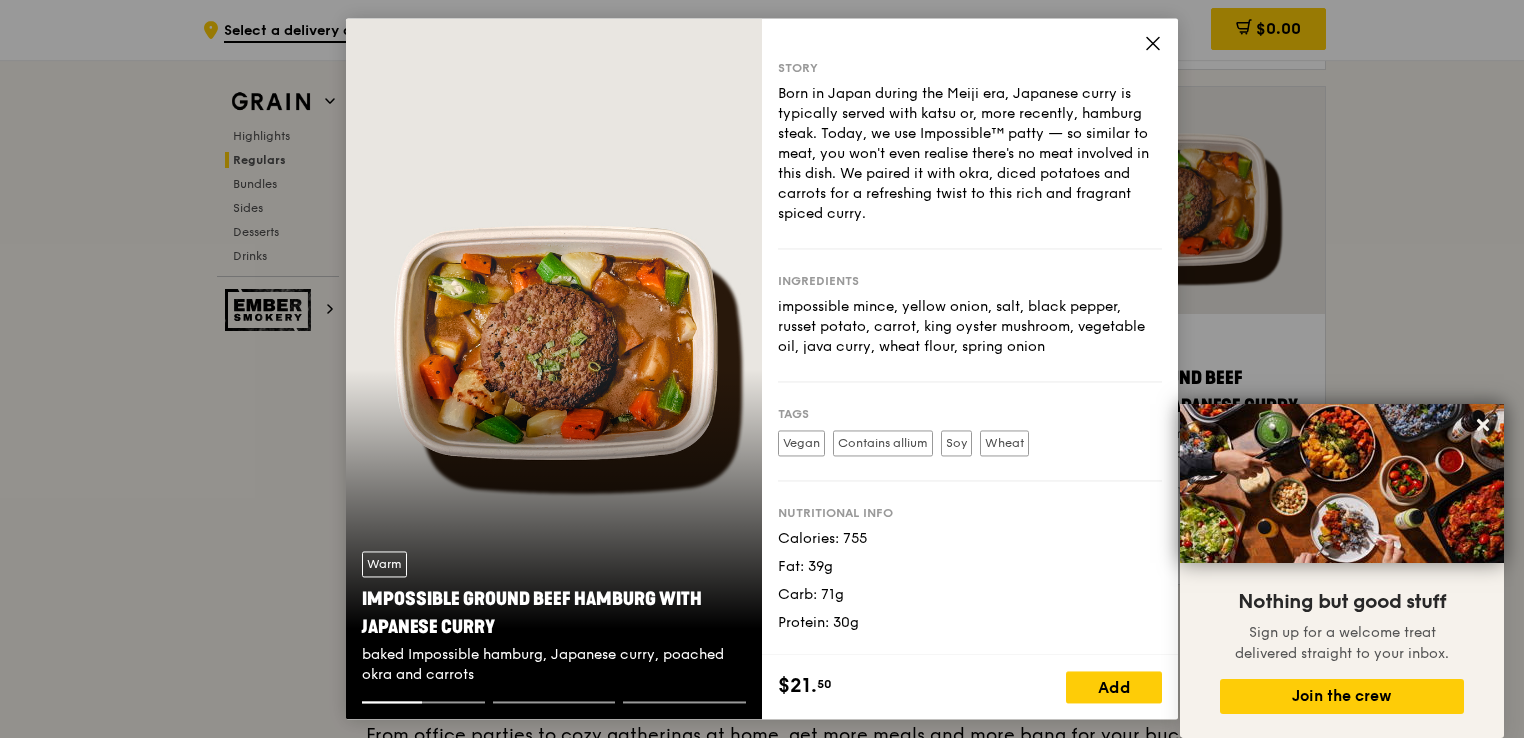 drag, startPoint x: 1160, startPoint y: 35, endPoint x: 1150, endPoint y: 45, distance: 14.142136 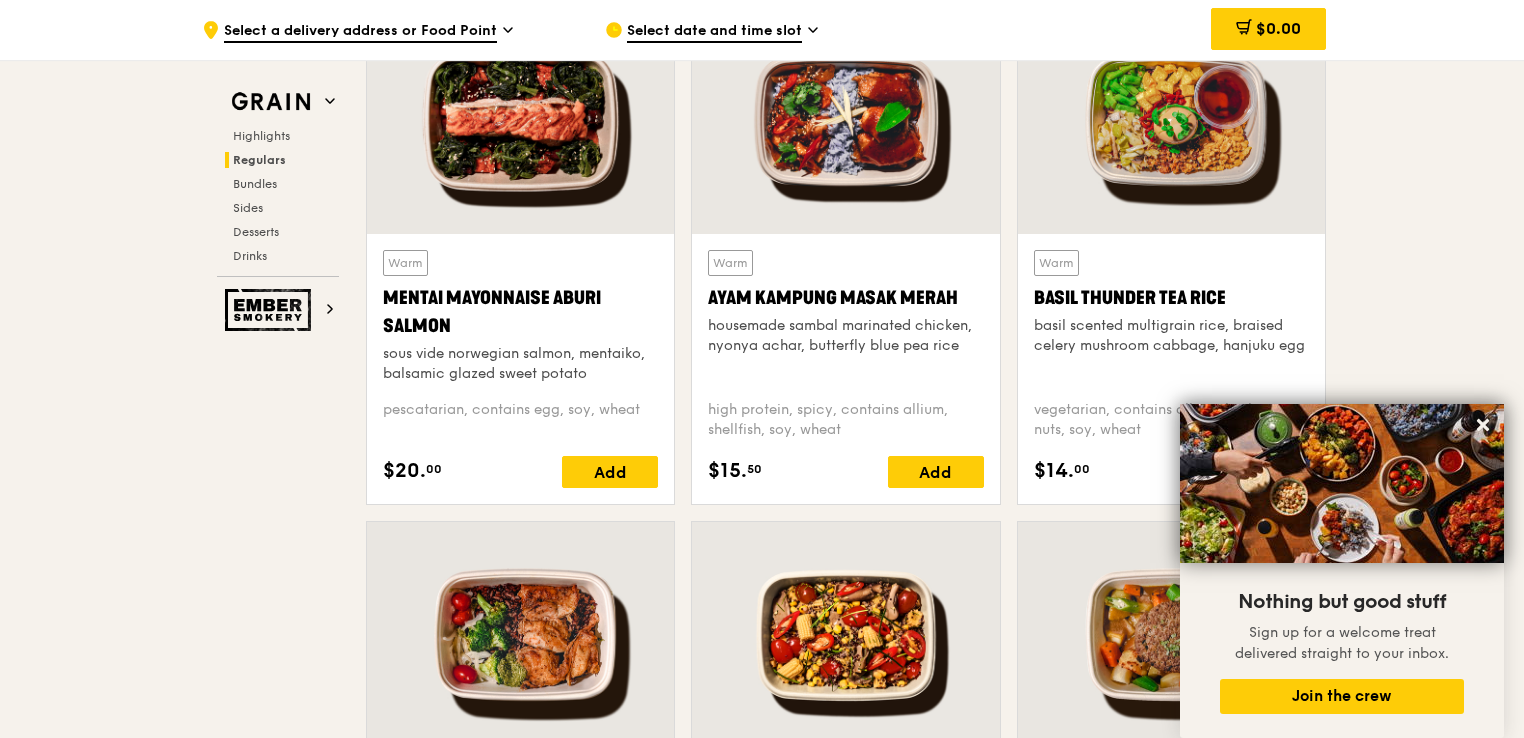 scroll, scrollTop: 1579, scrollLeft: 0, axis: vertical 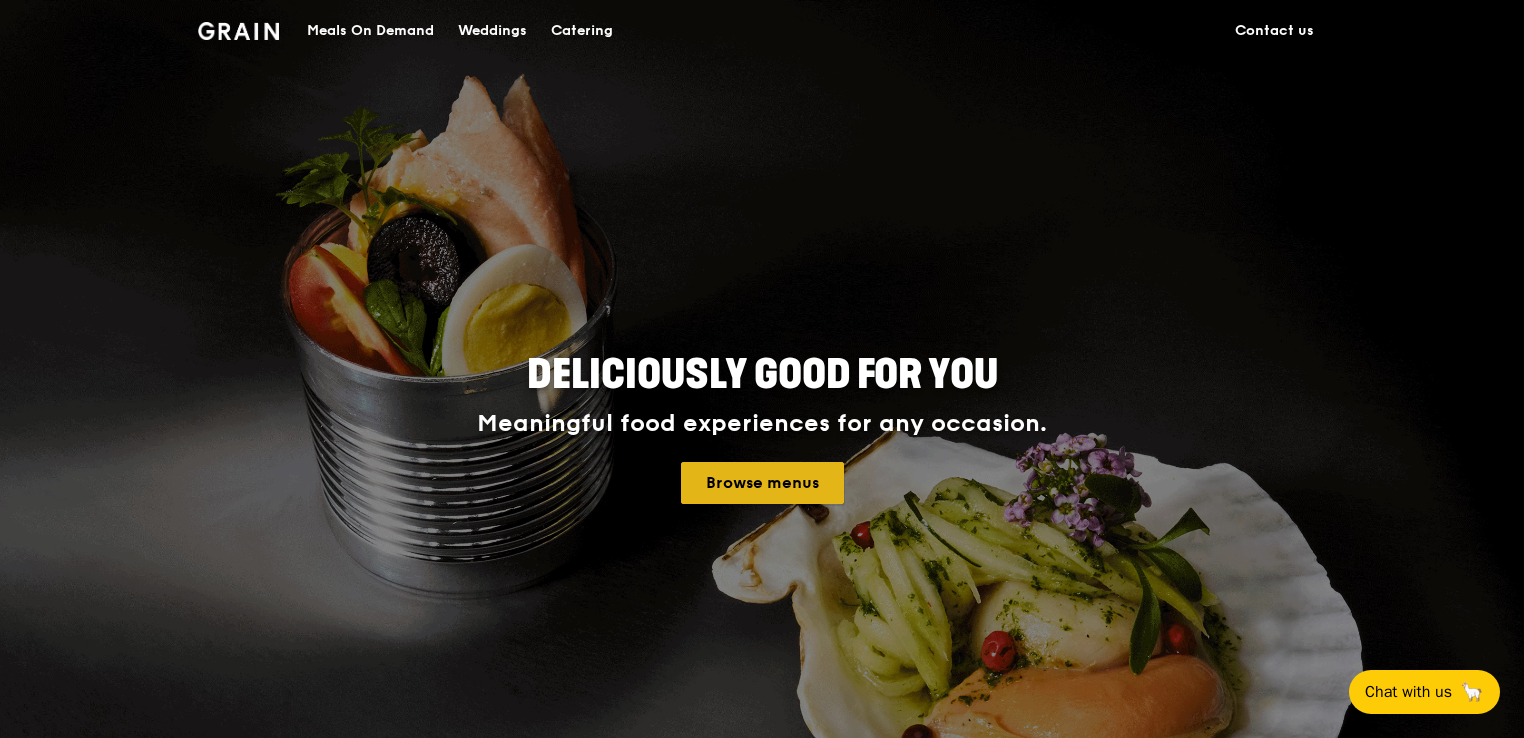 click on "Browse menus" at bounding box center [762, 483] 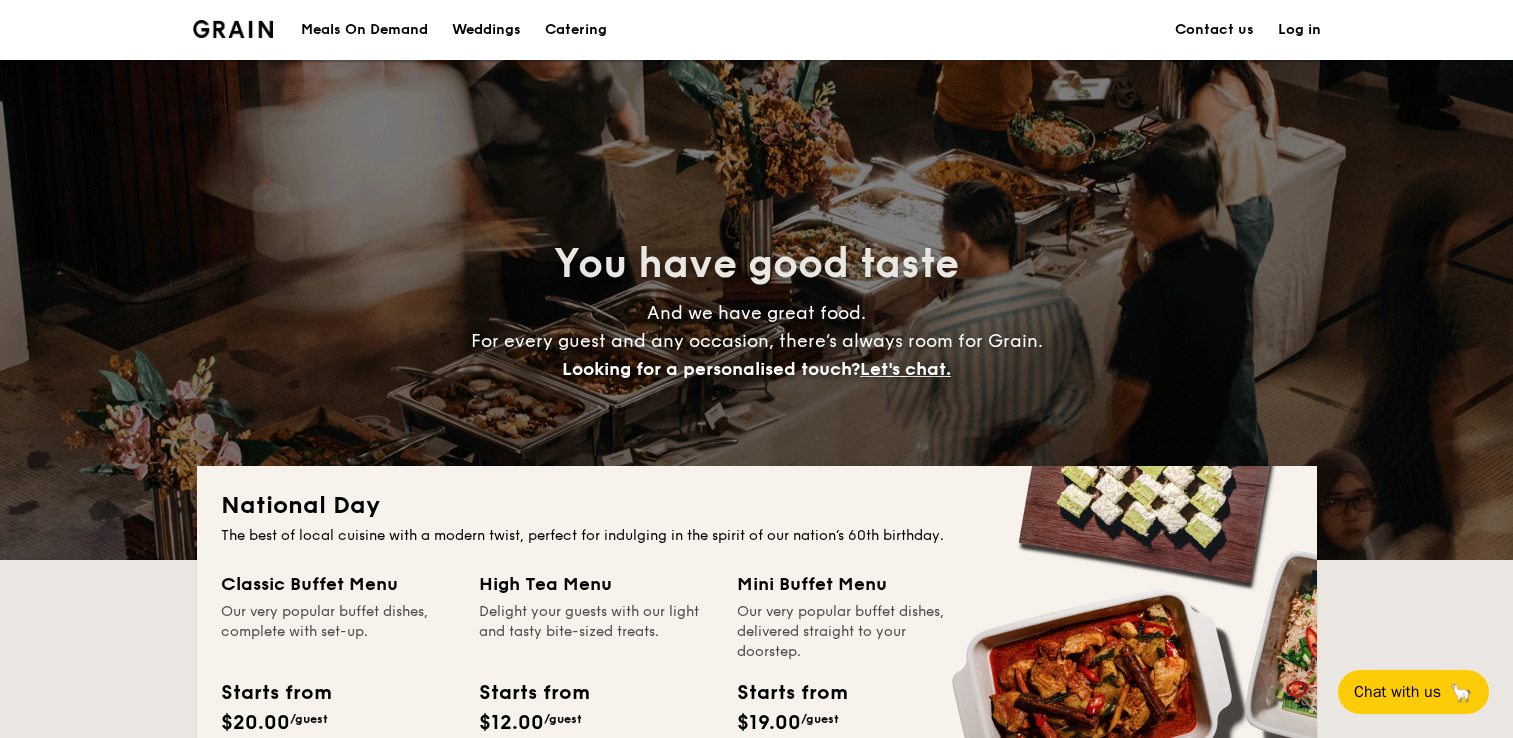 scroll, scrollTop: 600, scrollLeft: 0, axis: vertical 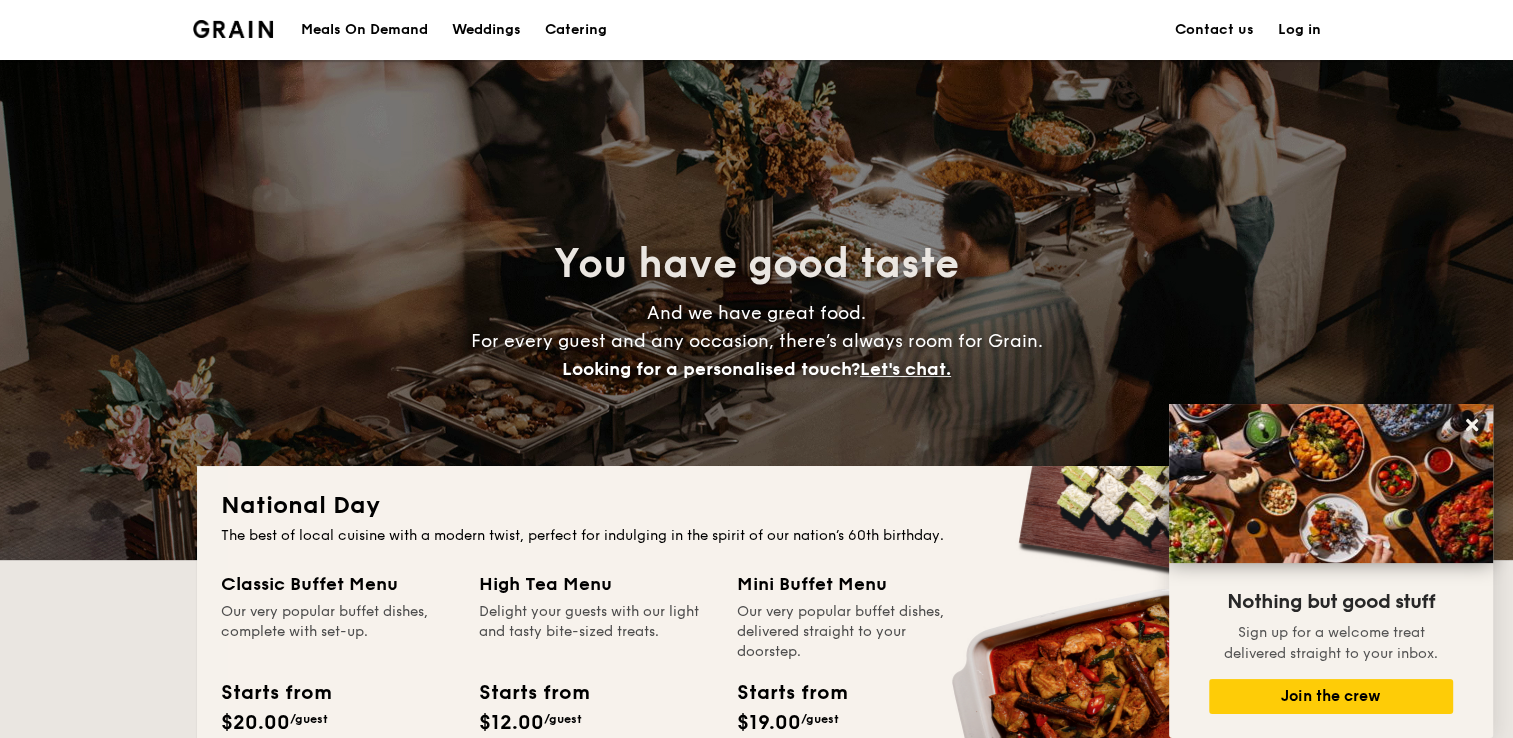 click on "Meals On Demand" at bounding box center [364, 30] 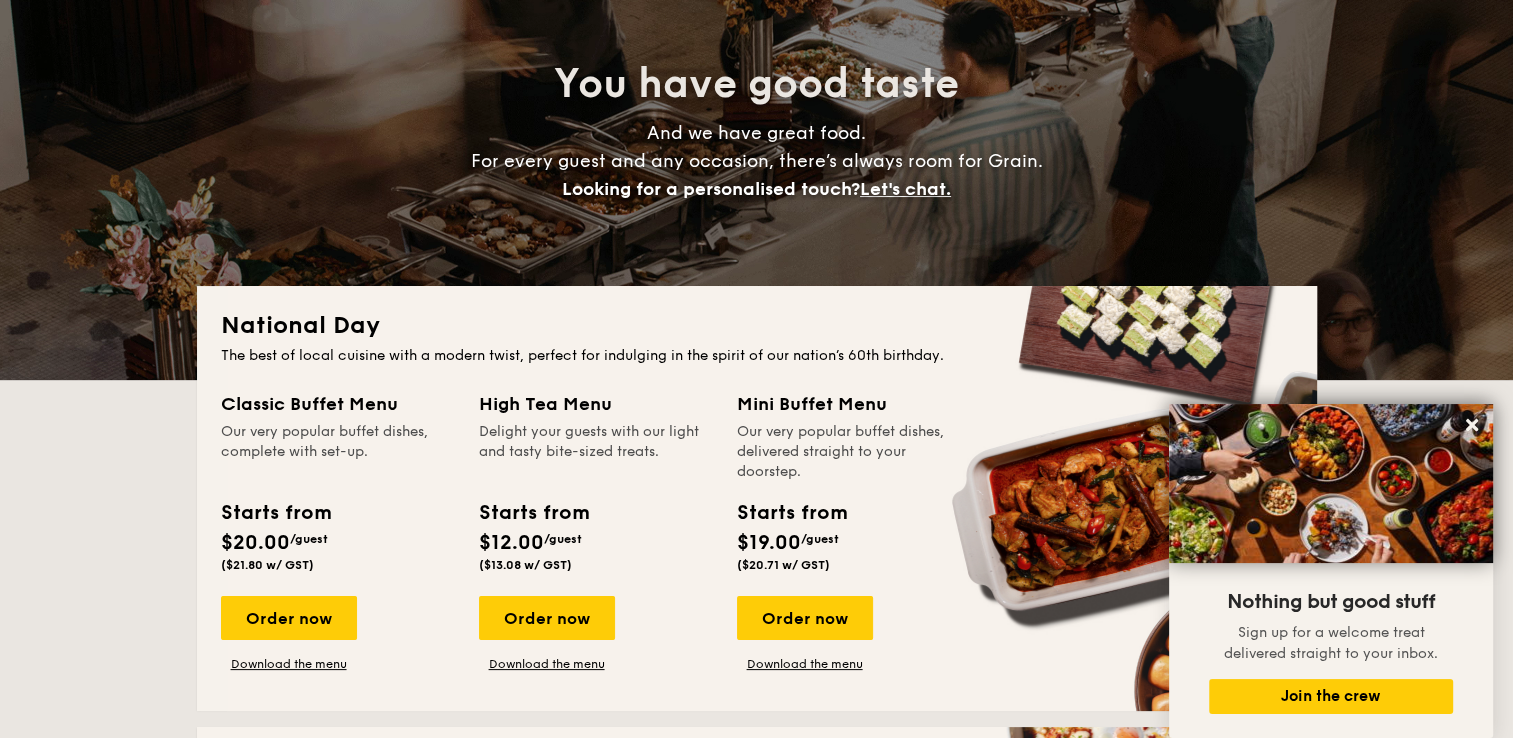 scroll, scrollTop: 500, scrollLeft: 0, axis: vertical 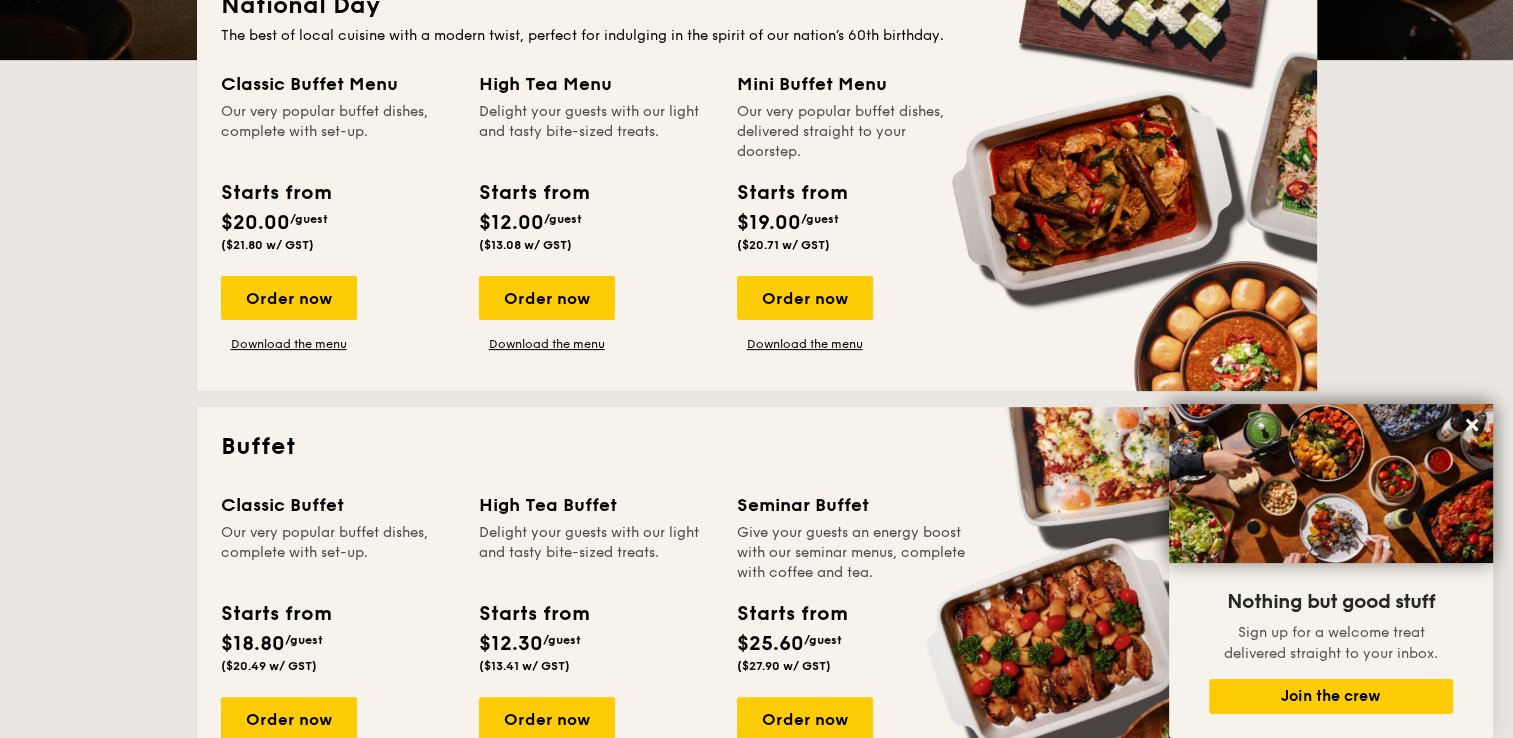 click on "Buffet
Classic Buffet
Our very popular buffet dishes, complete with set-up.
Starts from
$18.80
/guest
($20.49 w/ GST)
Order now
Download the menu
High Tea Buffet
Delight your guests with our light and tasty  bite-sized treats.
Starts from
$12.30
/guest
($13.41 w/ GST)
Order now
Download the menu
Seminar Buffet
Give your guests an energy boost with our seminar menus, complete with coffee and tea.
Starts from
$25.60
/guest
($27.90 w/ GST)
Order now
Download the menu" at bounding box center (757, 619) 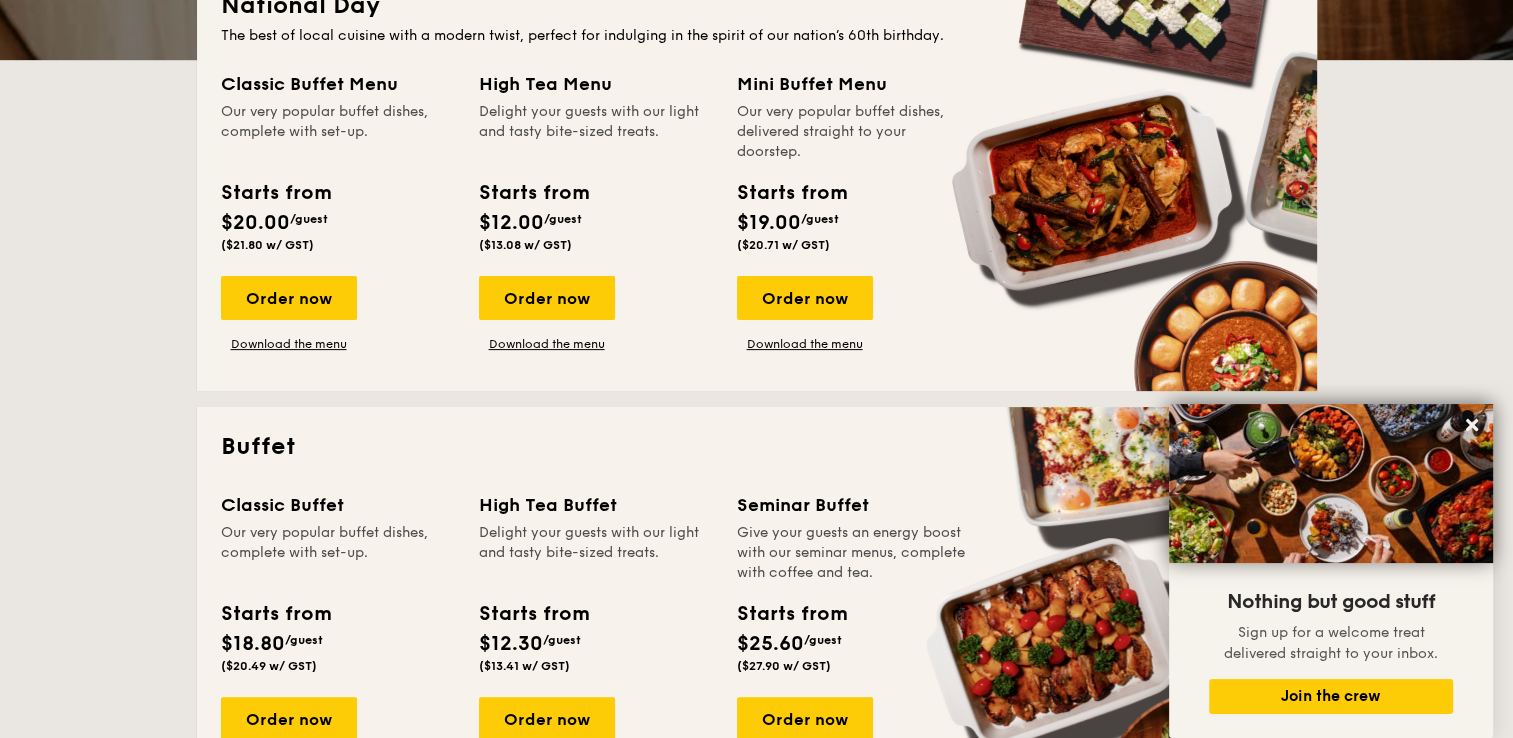 click on "Classic Buffet" at bounding box center (338, 505) 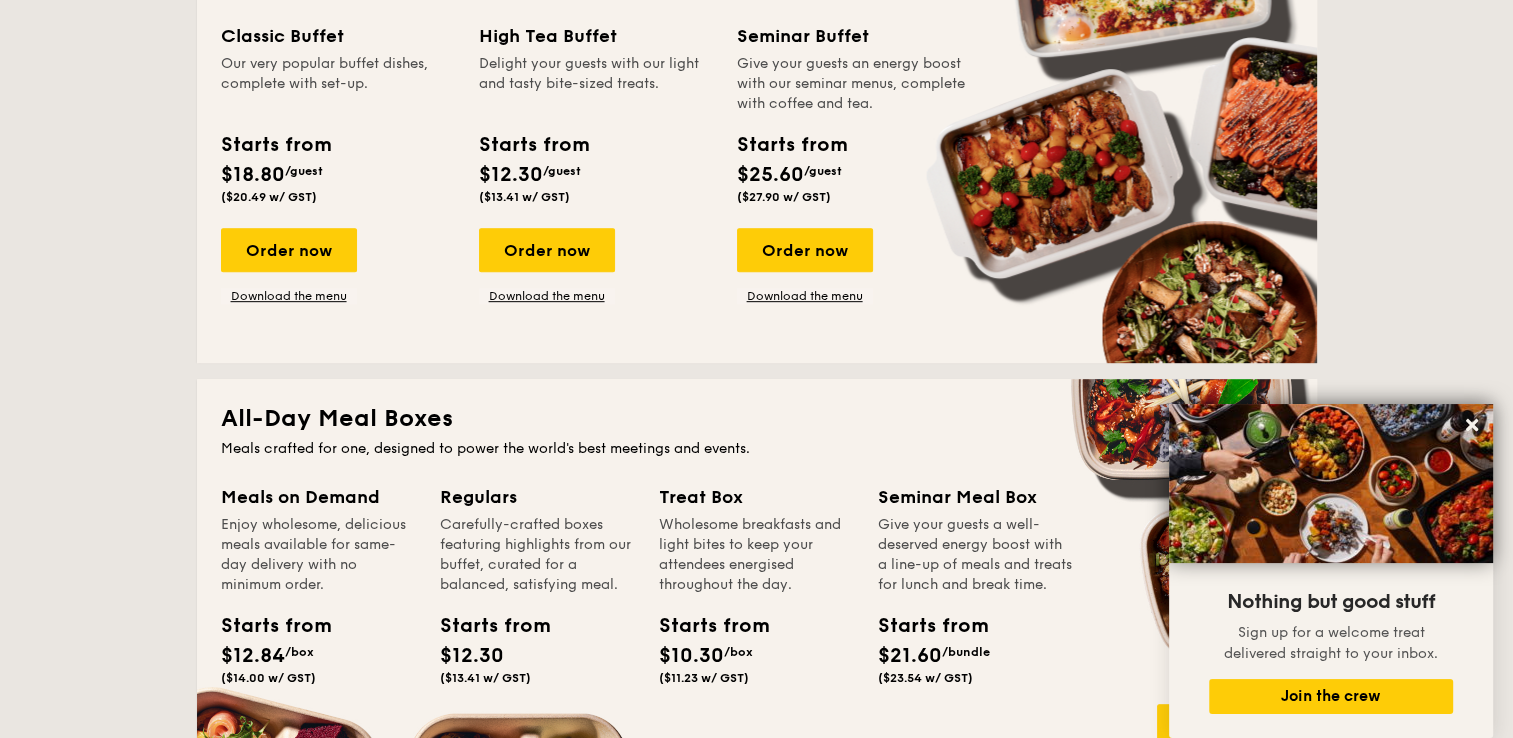 scroll, scrollTop: 1200, scrollLeft: 0, axis: vertical 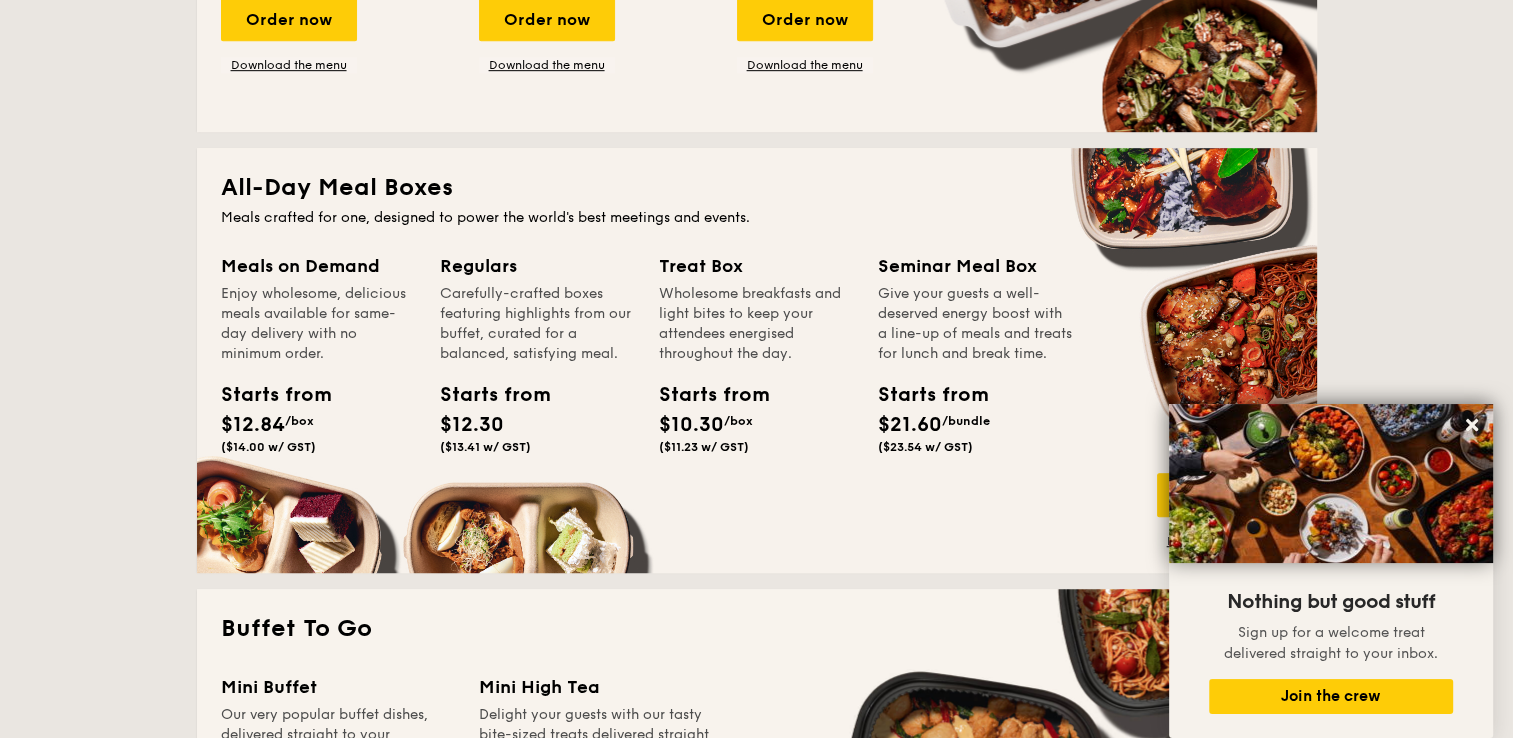click on "All-Day Meal Boxes Meals crafted for one, designed to power the world's best meetings and events.
Meals on Demand
Enjoy wholesome, delicious meals available for same-day delivery with no minimum order.
Starts from
$12.84
/box
($14.00 w/ GST)
Regulars
Carefully-crafted boxes featuring highlights from our buffet, curated for a balanced, satisfying meal.
Starts from
$12.30
($13.41 w/ GST)
Treat Box
Wholesome breakfasts and light bites to keep your attendees energised throughout the day.
Starts from
$10.30
/box
($11.23 w/ GST)
Seminar Meal Box
Give your guests a well-deserved energy boost with a line-up of meals and treats for lunch and break time.
Starts from
$21.60
/bundle" at bounding box center [757, 360] 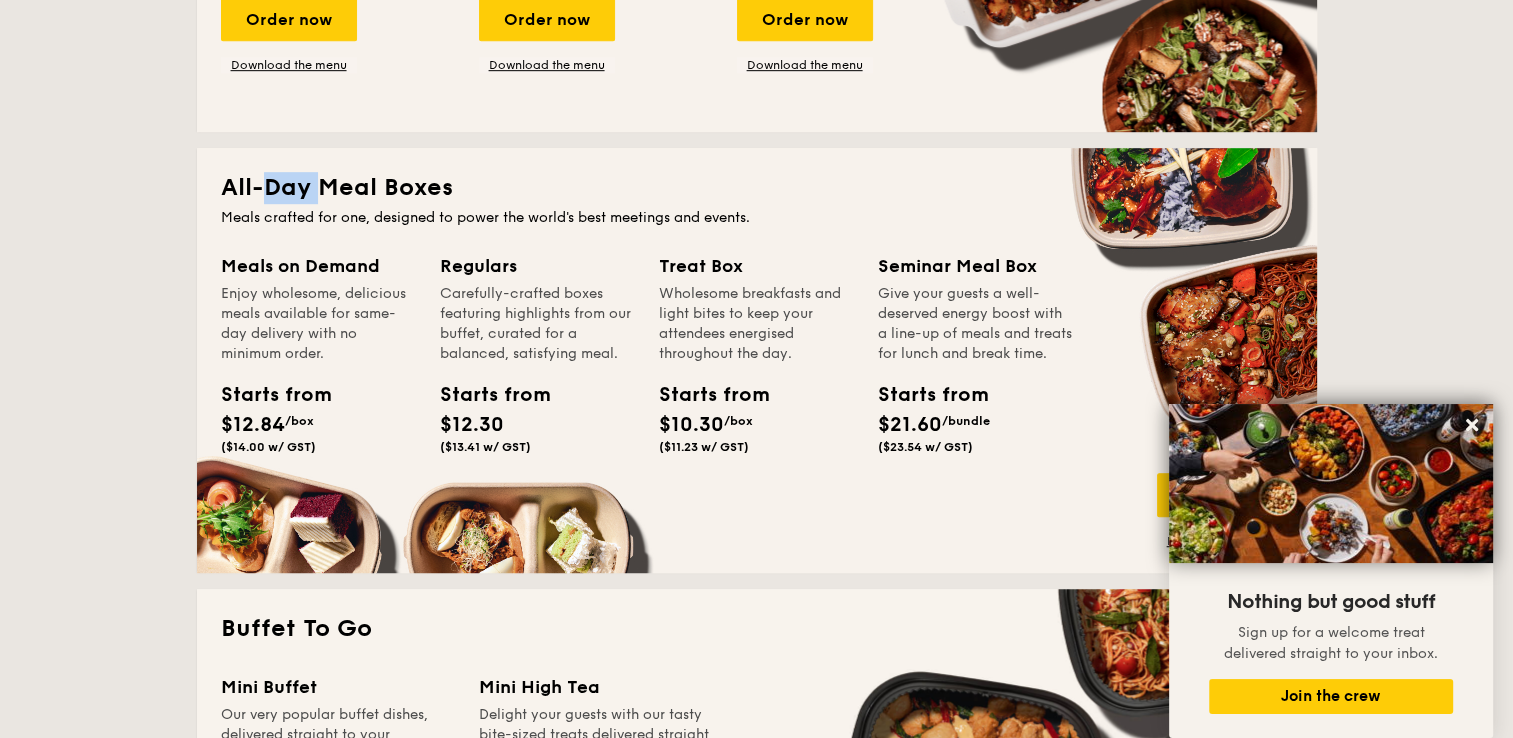 click on "All-Day Meal Boxes" at bounding box center (757, 188) 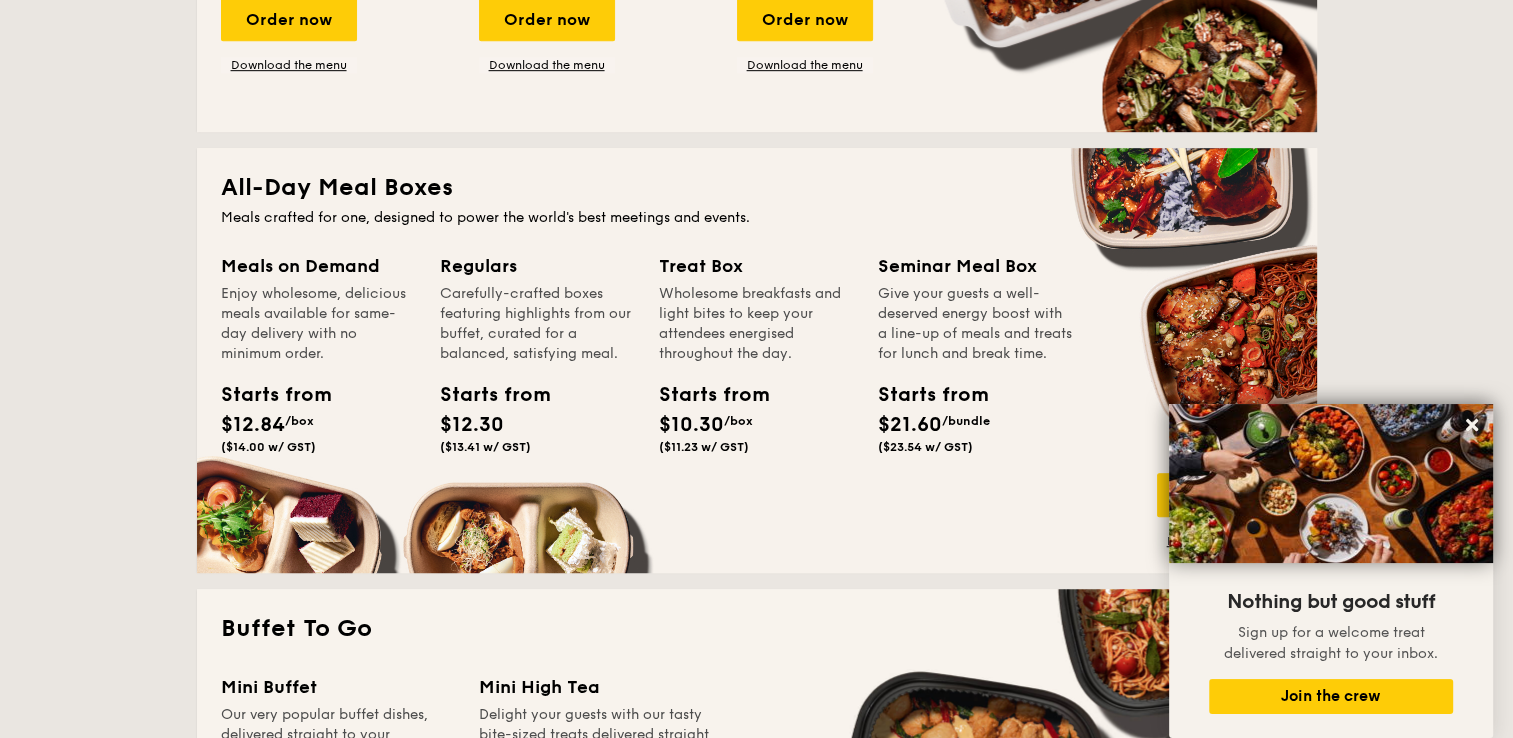 drag, startPoint x: 288, startPoint y: 184, endPoint x: 257, endPoint y: 465, distance: 282.7048 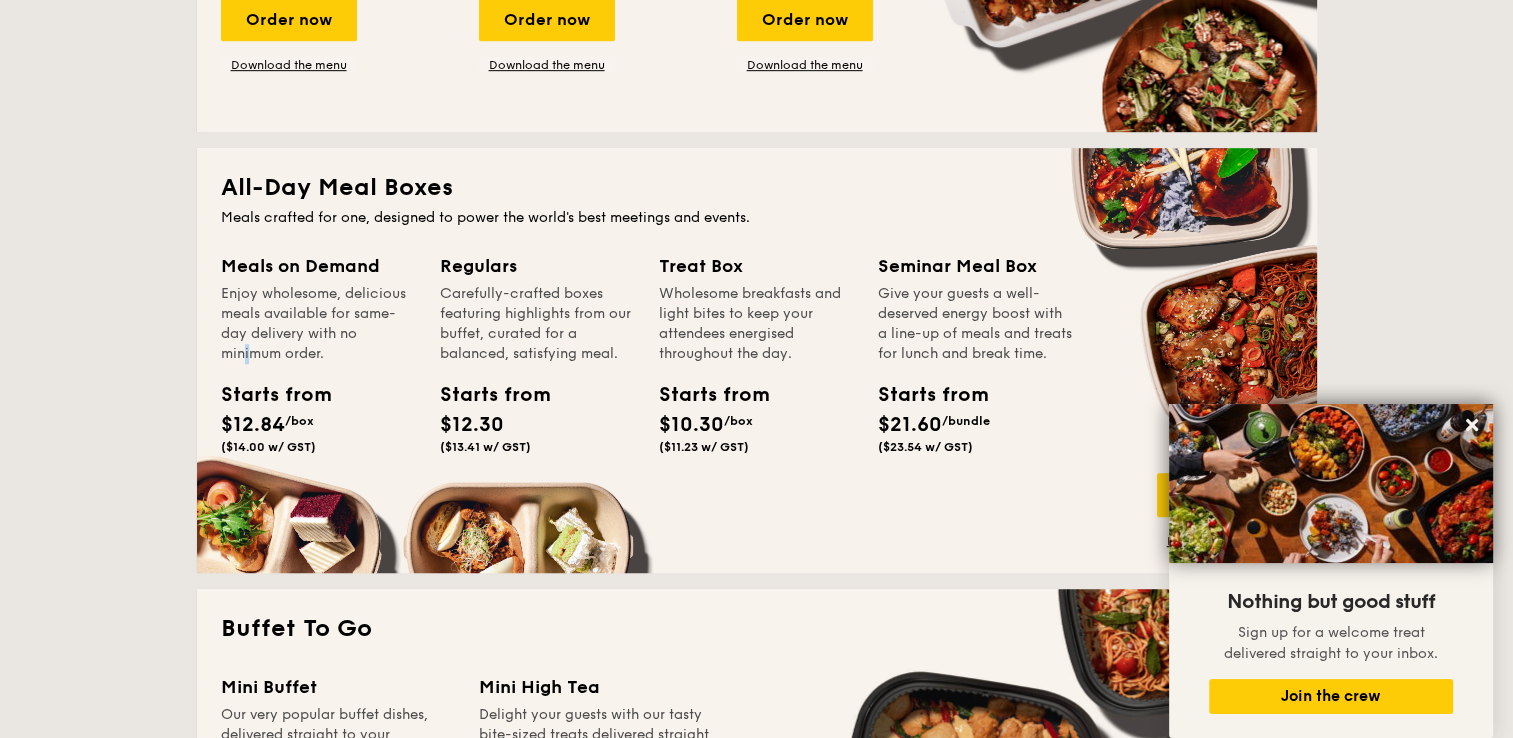 click on "Enjoy wholesome, delicious meals available for same-day delivery with no minimum order." at bounding box center (318, 324) 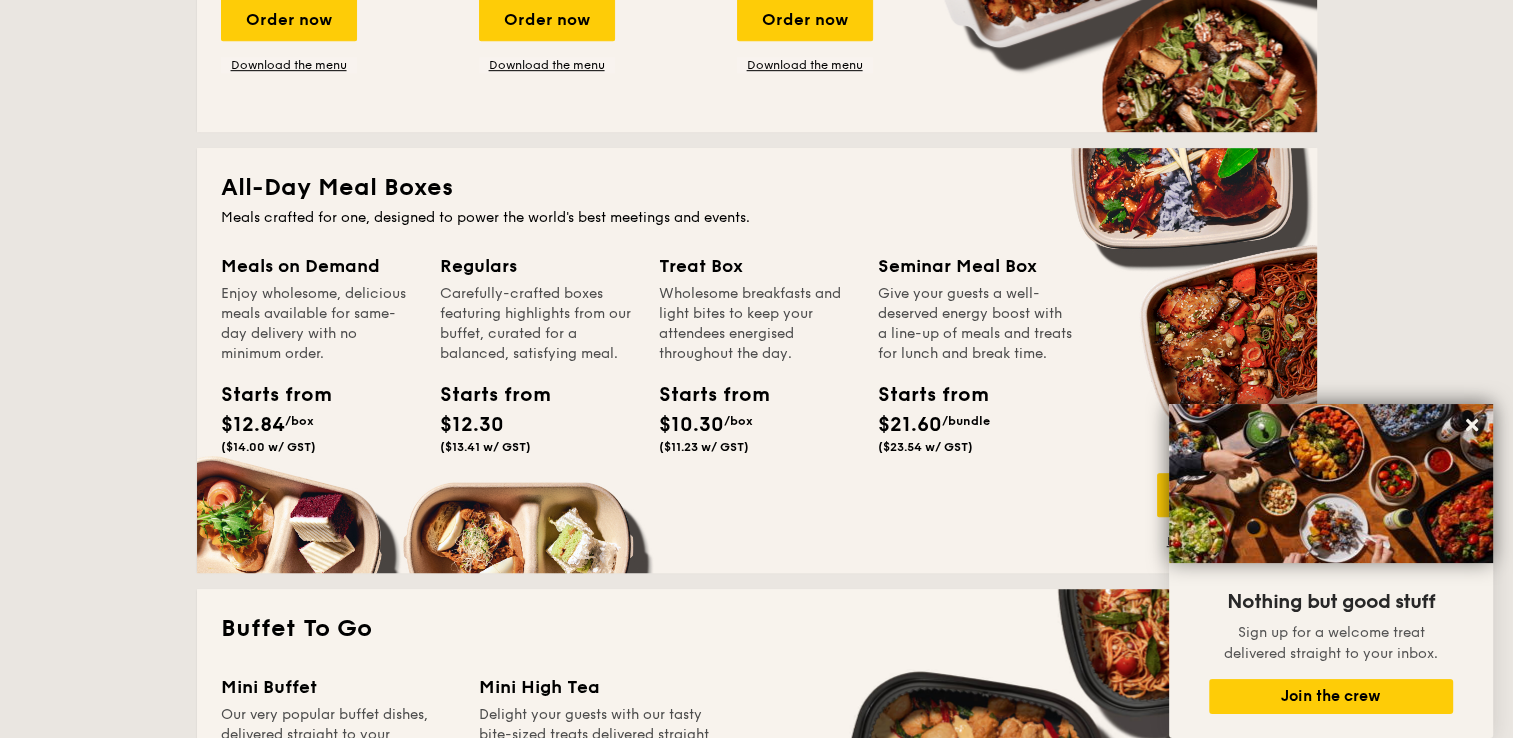 click on "All-Day Meal Boxes Meals crafted for one, designed to power the world's best meetings and events.
Meals on Demand
Enjoy wholesome, delicious meals available for same-day delivery with no minimum order.
Starts from
$12.84
/box
($14.00 w/ GST)
Regulars
Carefully-crafted boxes featuring highlights from our buffet, curated for a balanced, satisfying meal.
Starts from
$12.30
($13.41 w/ GST)
Treat Box
Wholesome breakfasts and light bites to keep your attendees energised throughout the day.
Starts from
$10.30
/box
($11.23 w/ GST)
Seminar Meal Box
Give your guests a well-deserved energy boost with a line-up of meals and treats for lunch and break time.
Starts from
$21.60
/bundle" at bounding box center [757, 360] 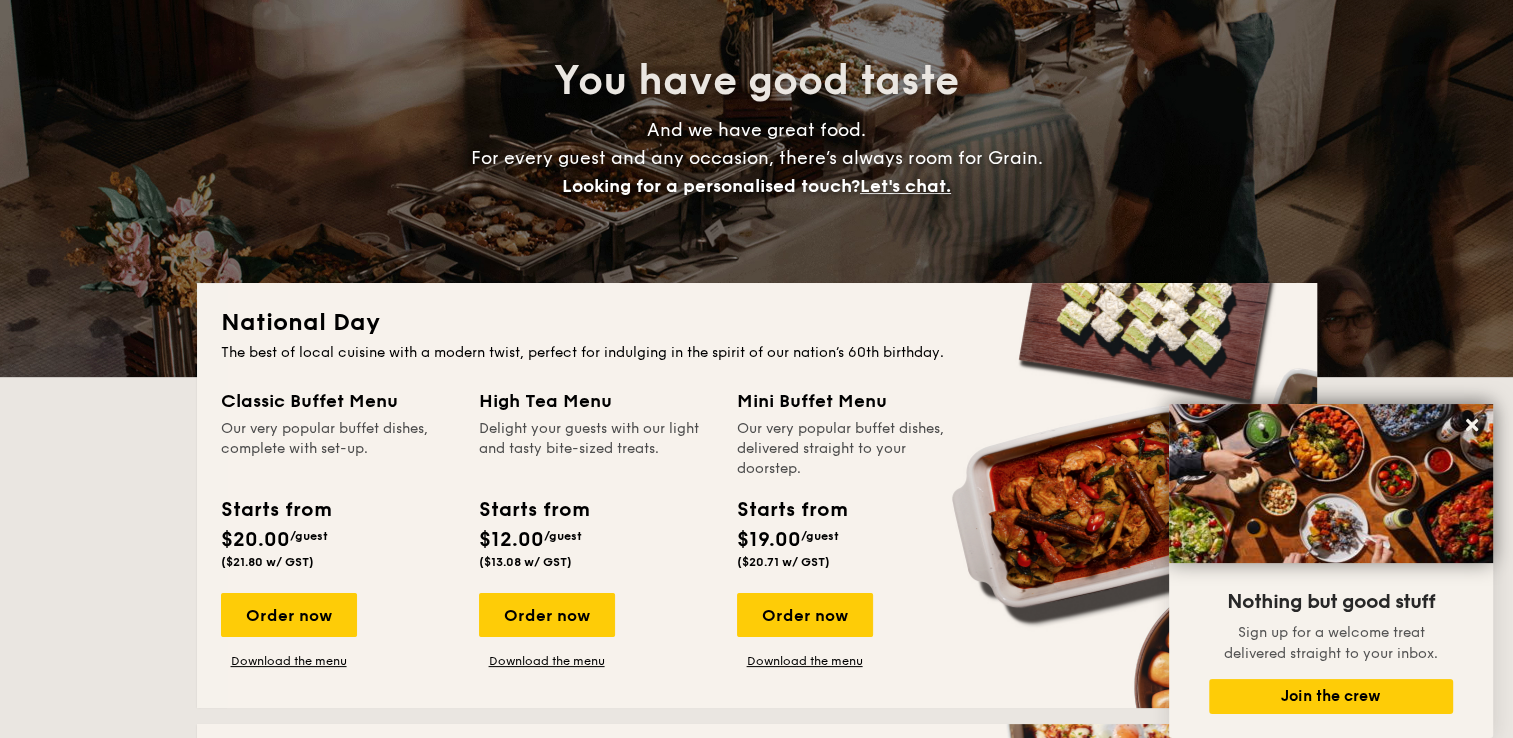 scroll, scrollTop: 0, scrollLeft: 0, axis: both 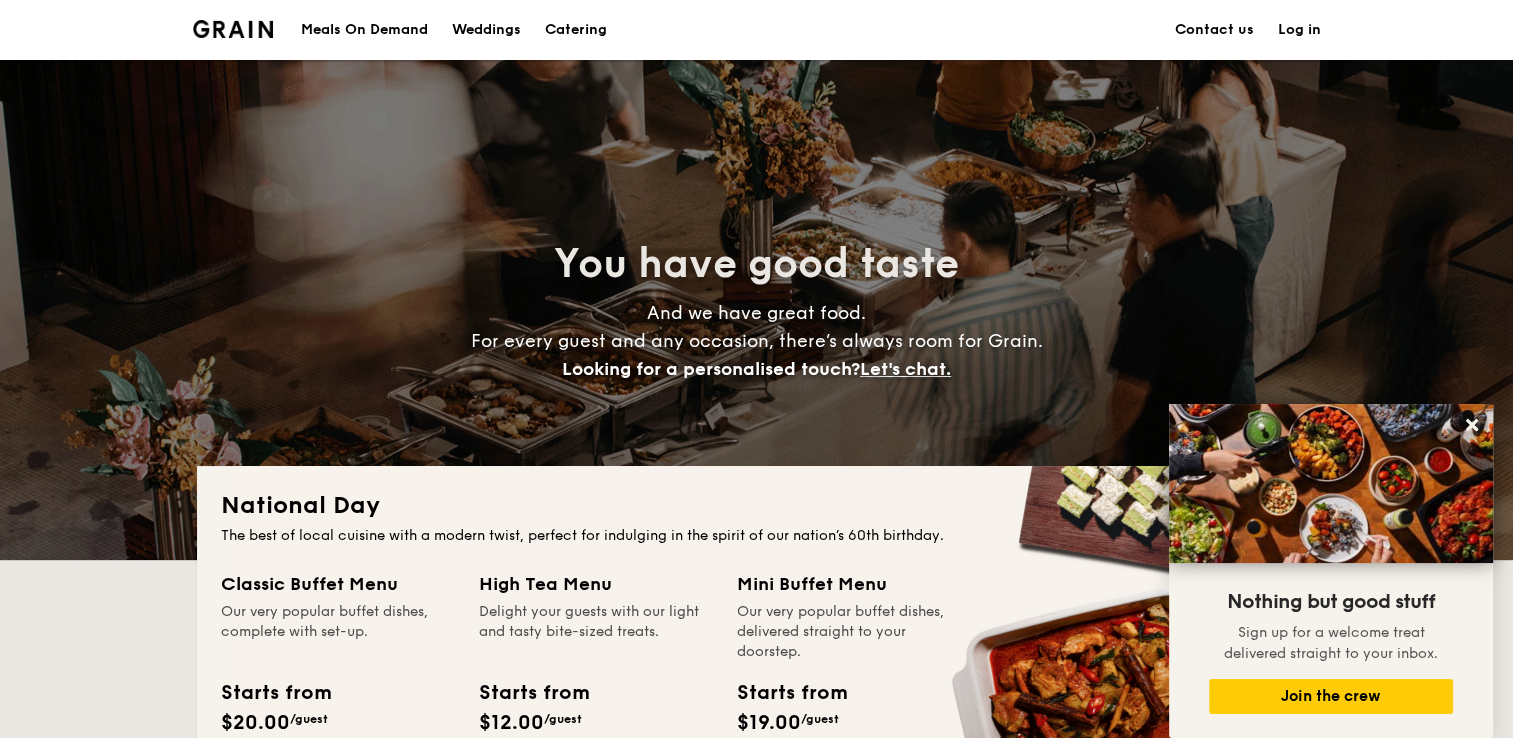 click on "Meals On Demand" at bounding box center (364, 30) 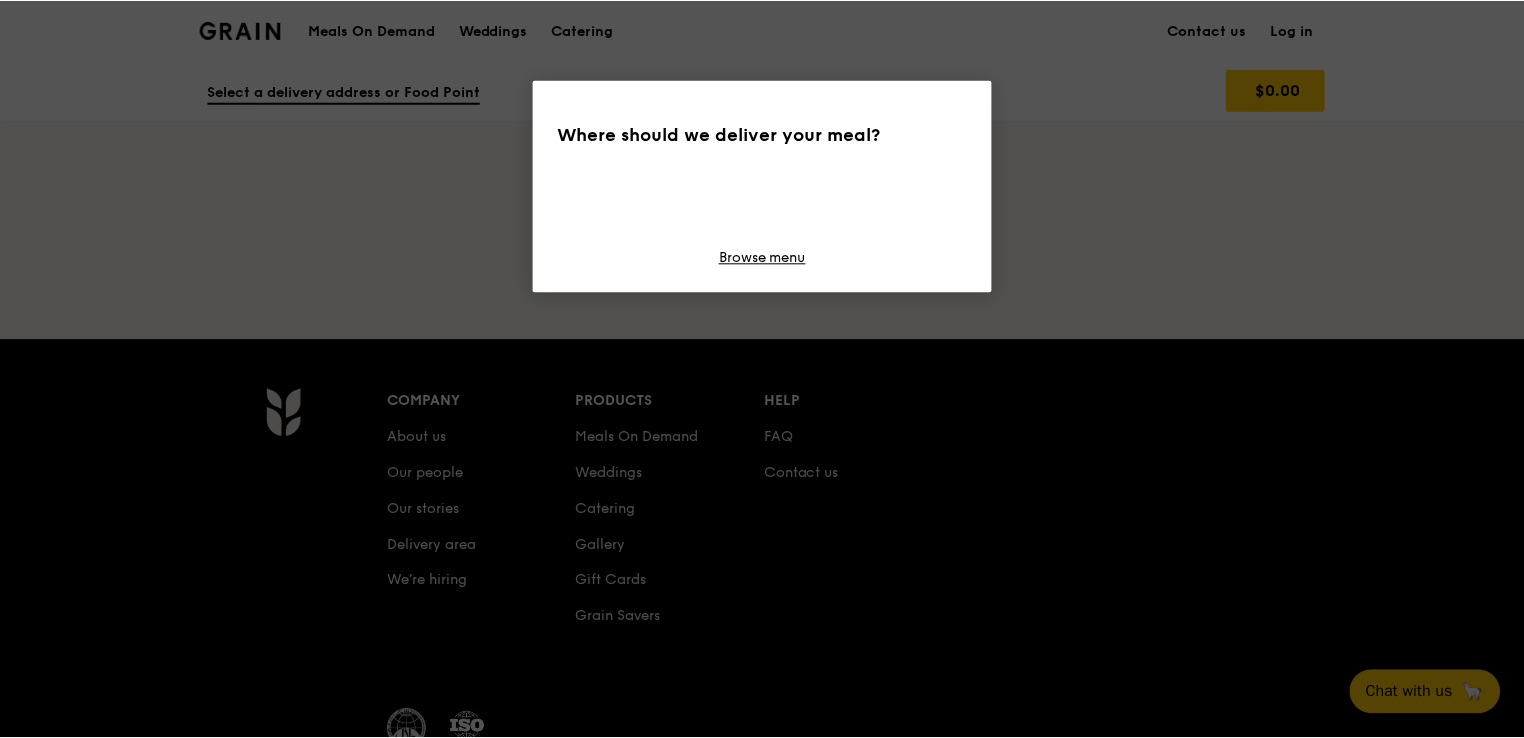 scroll, scrollTop: 0, scrollLeft: 0, axis: both 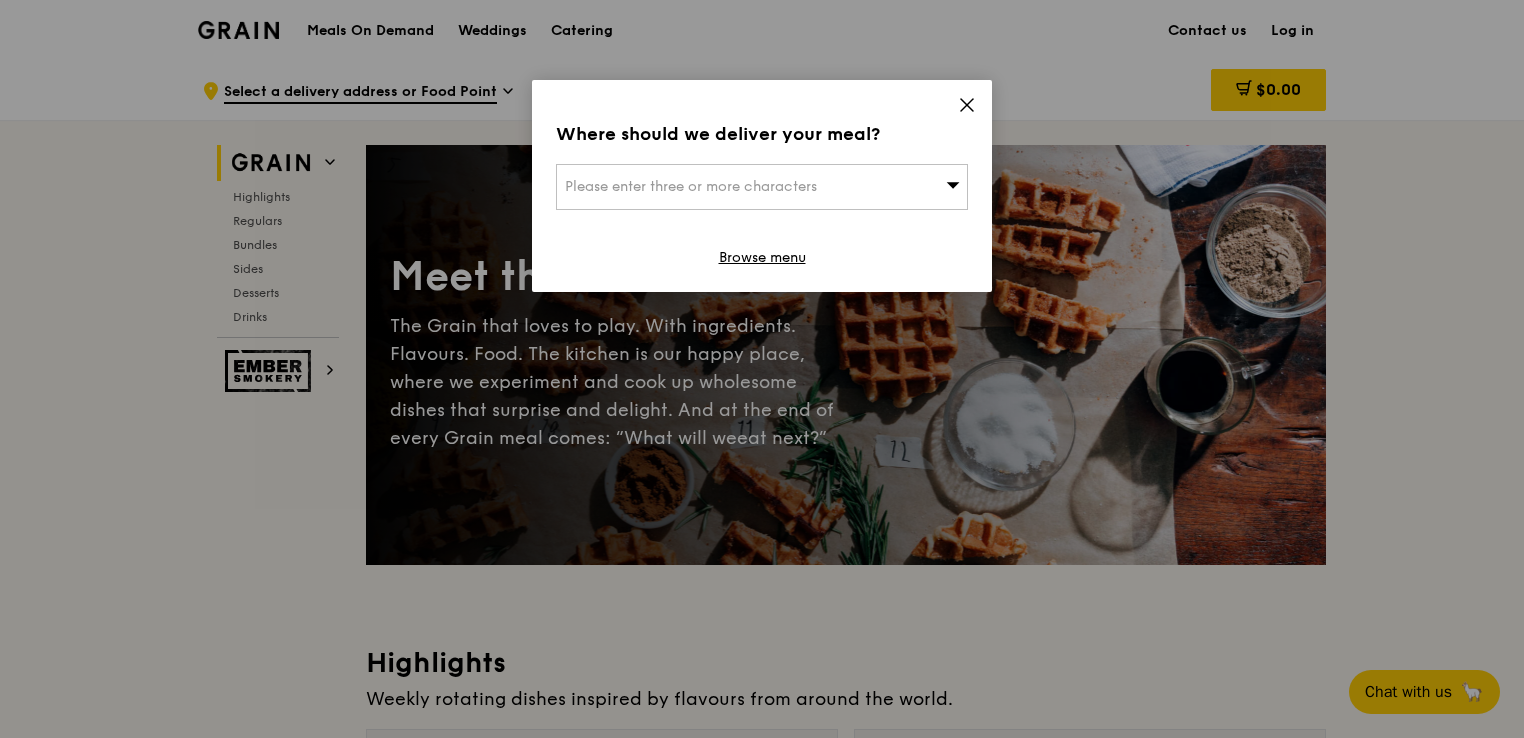 click 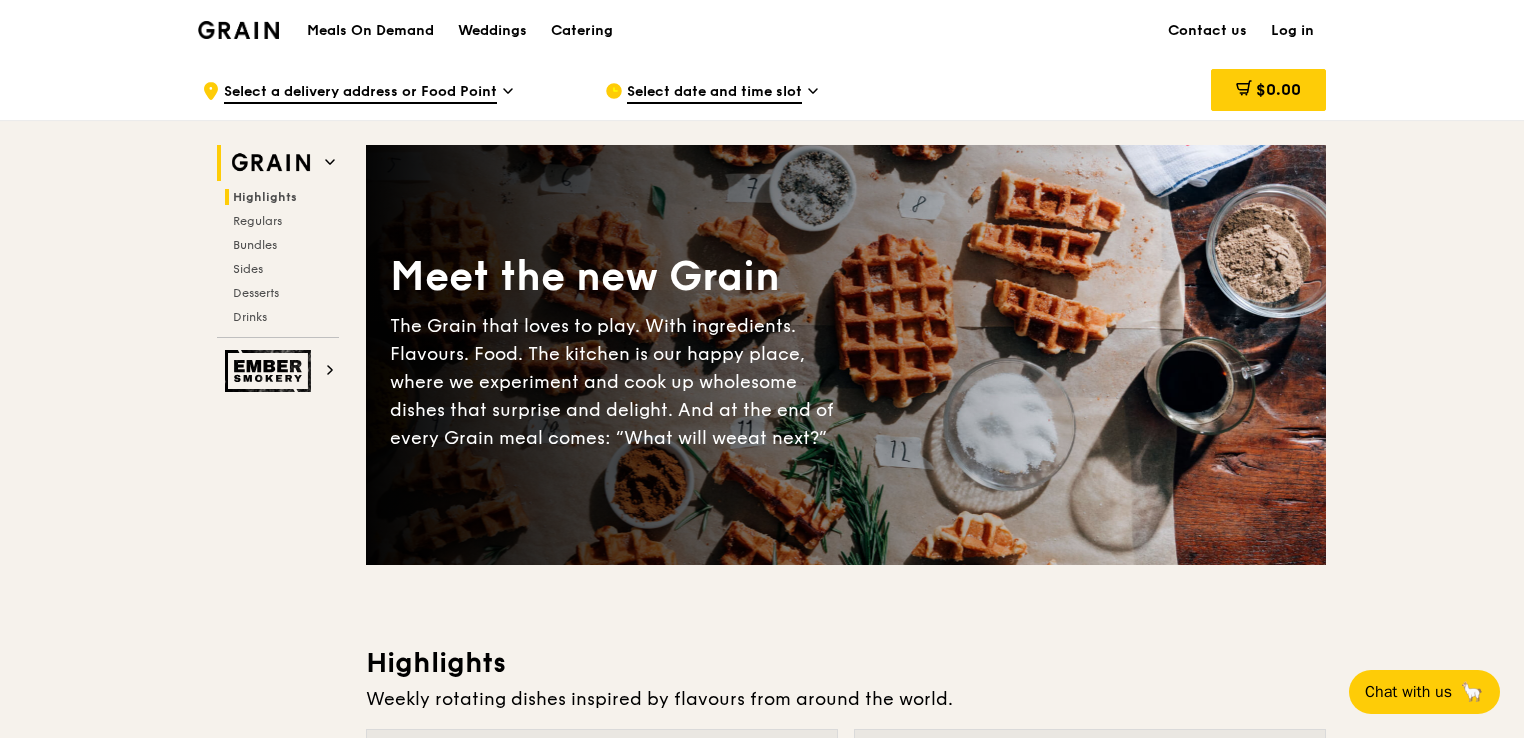 click on "Highlights" at bounding box center (265, 197) 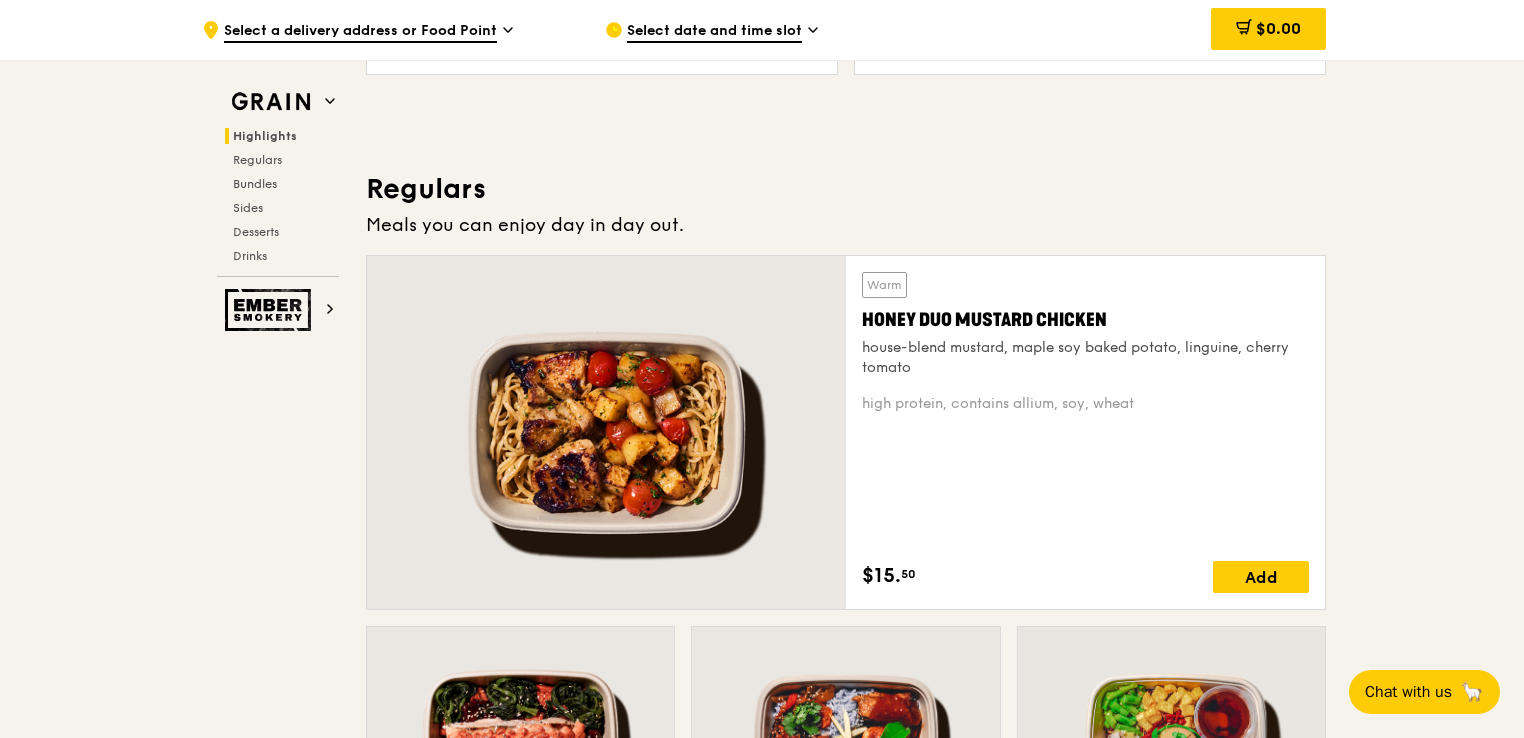 scroll, scrollTop: 1196, scrollLeft: 0, axis: vertical 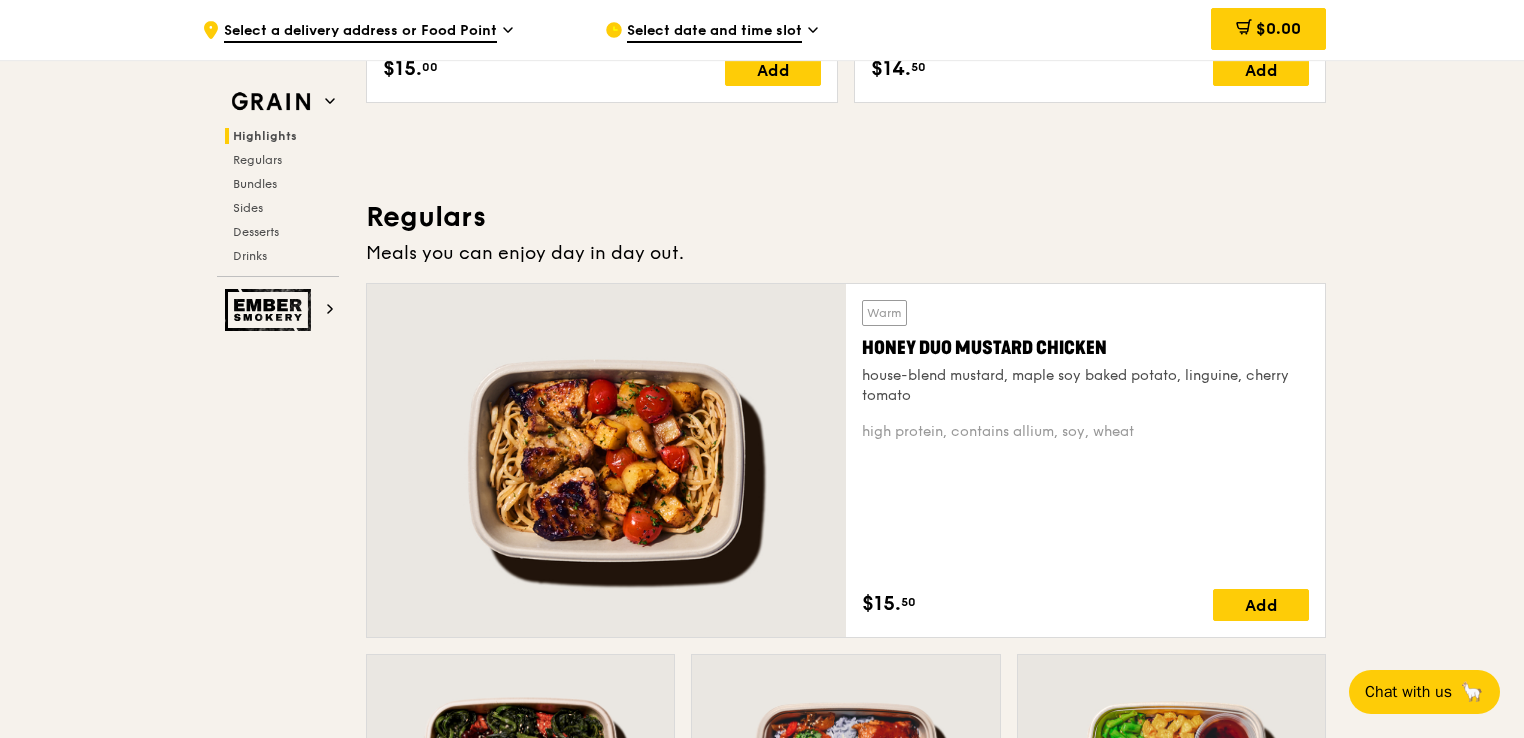 click at bounding box center [606, 460] 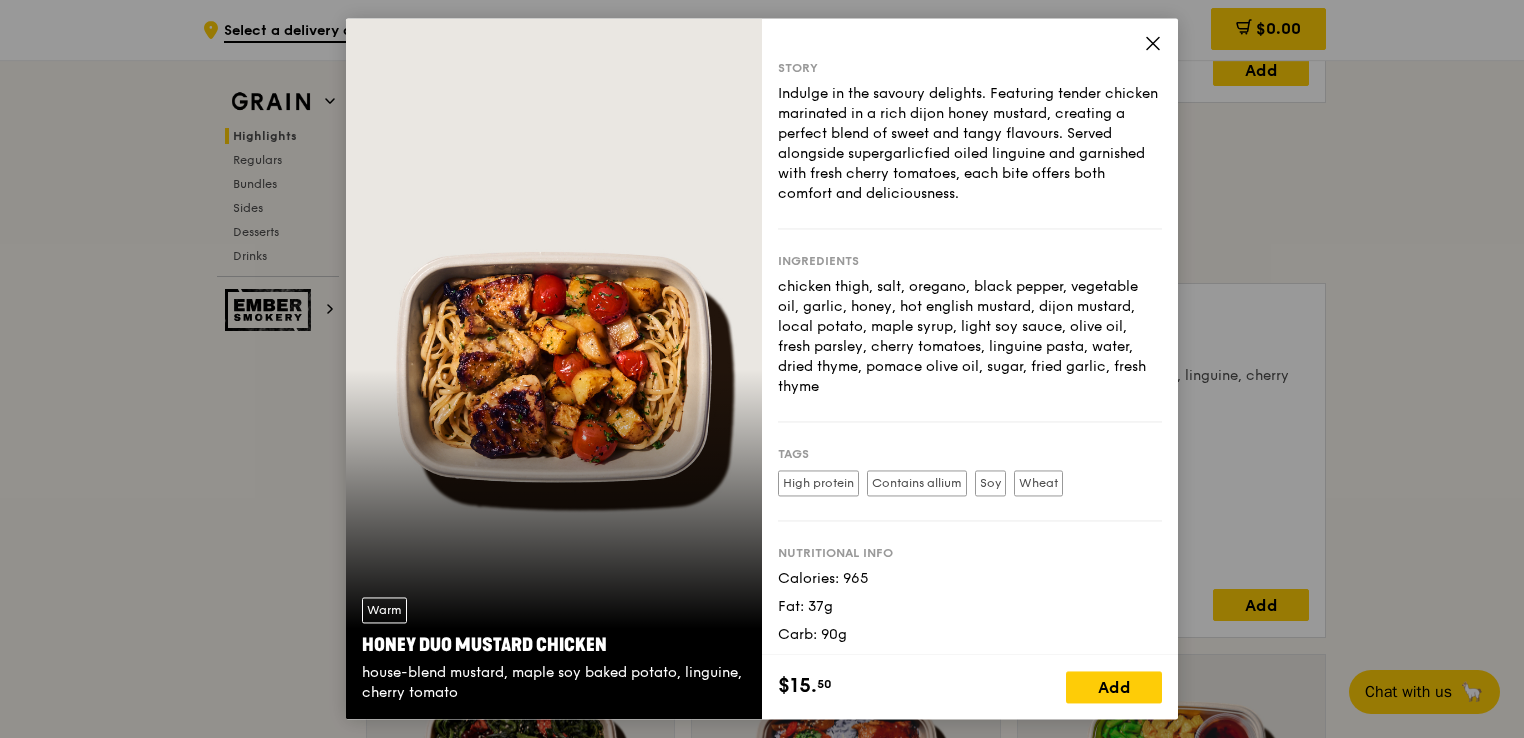 click on "Warm
Honey Duo Mustard Chicken
house-blend mustard, maple soy baked potato, linguine, cherry tomato" at bounding box center (554, 368) 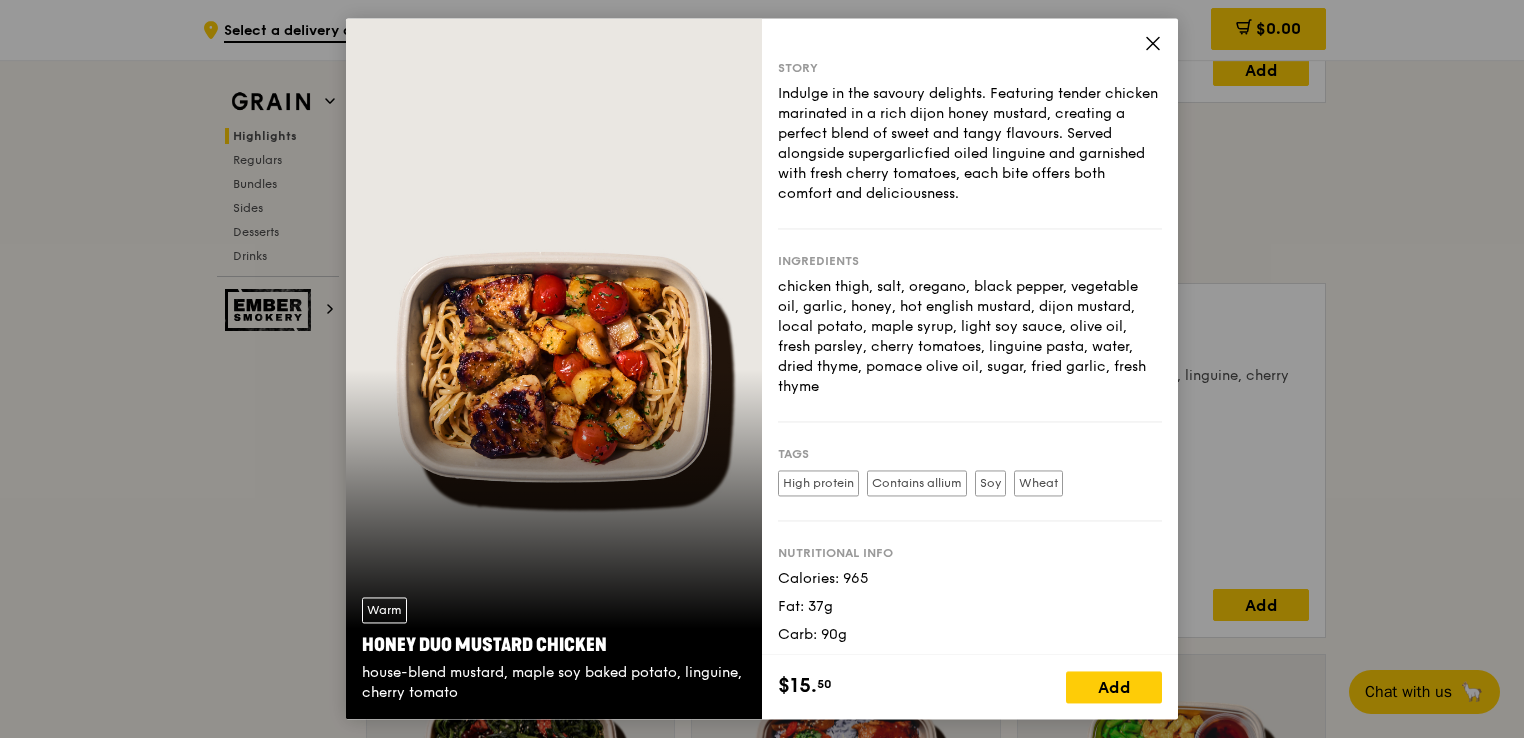 click 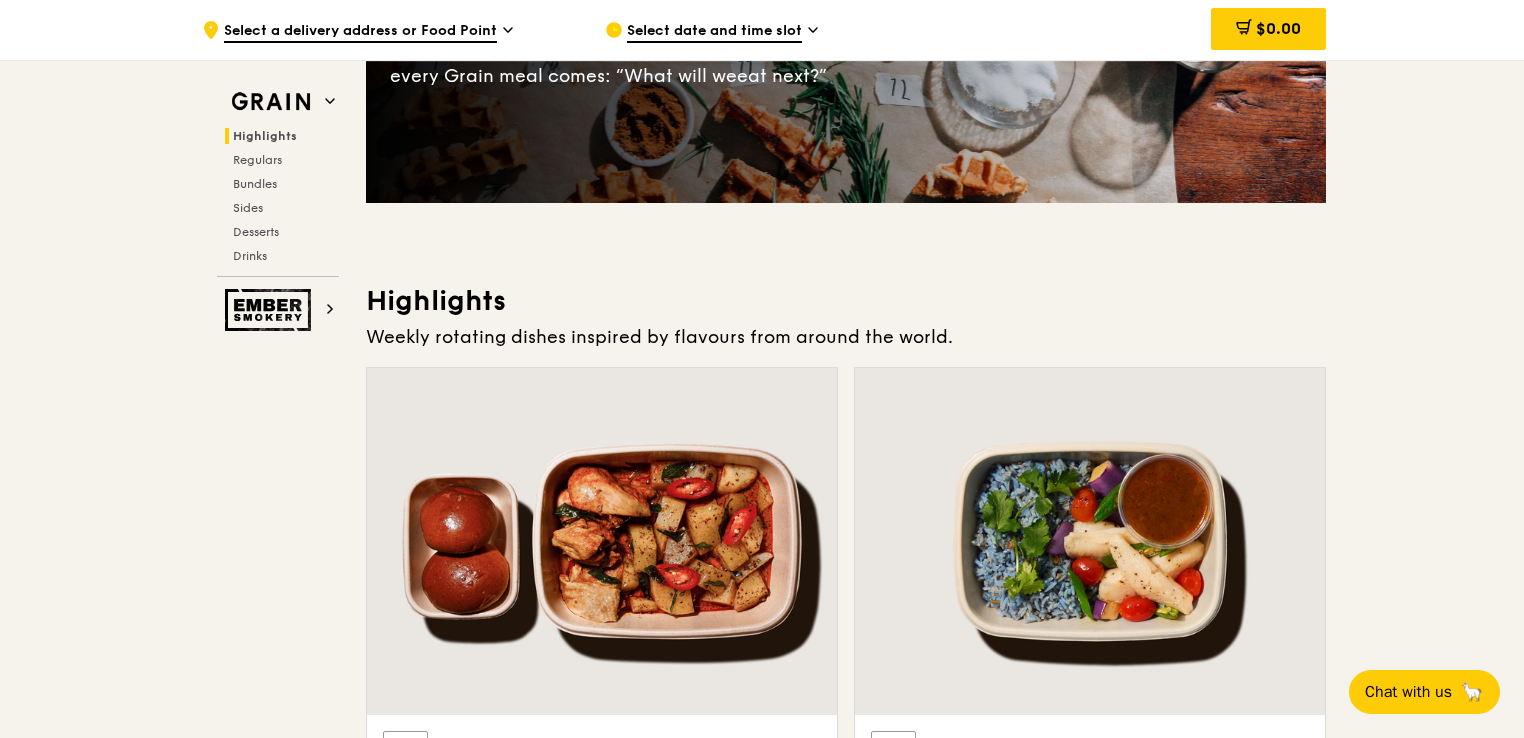 scroll, scrollTop: 396, scrollLeft: 0, axis: vertical 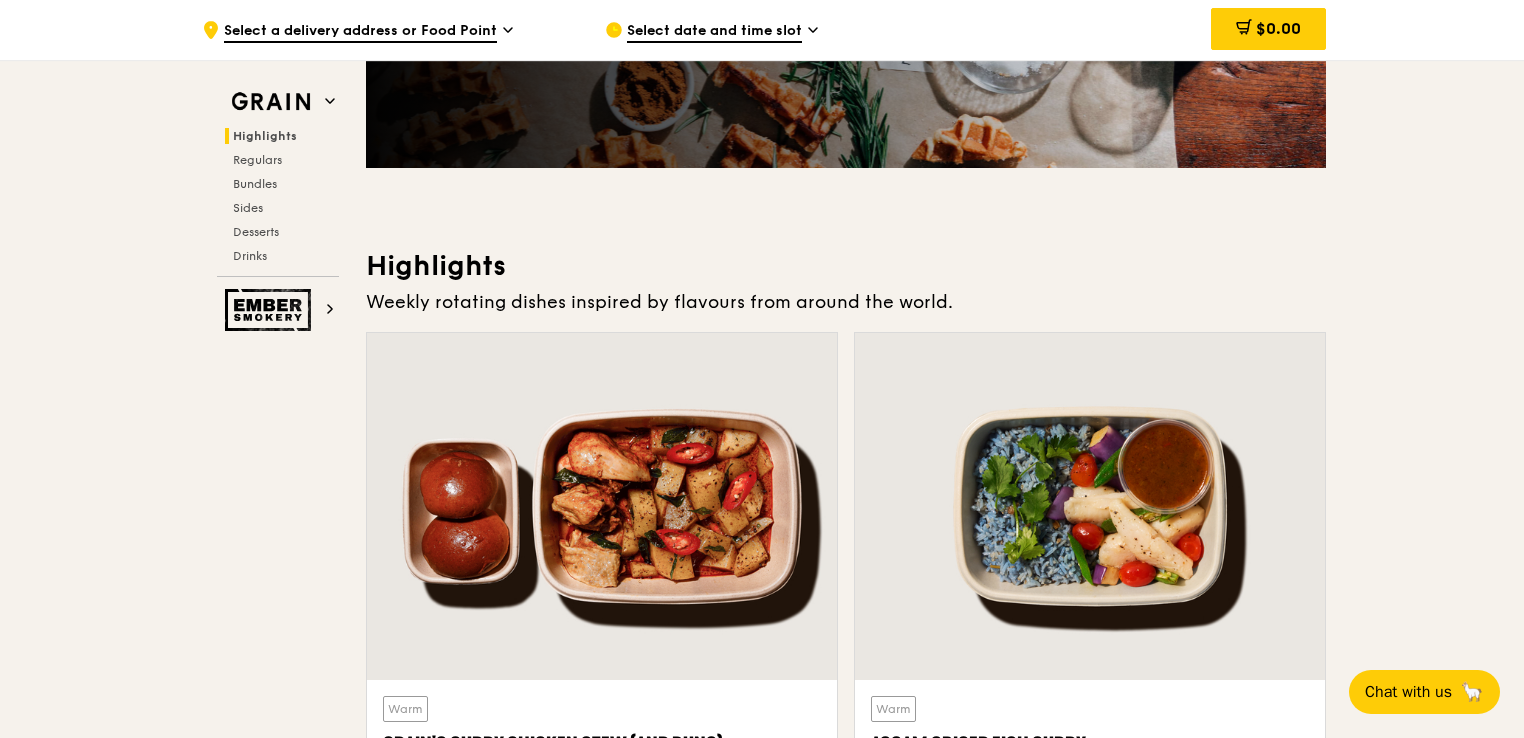 click at bounding box center [1090, 506] 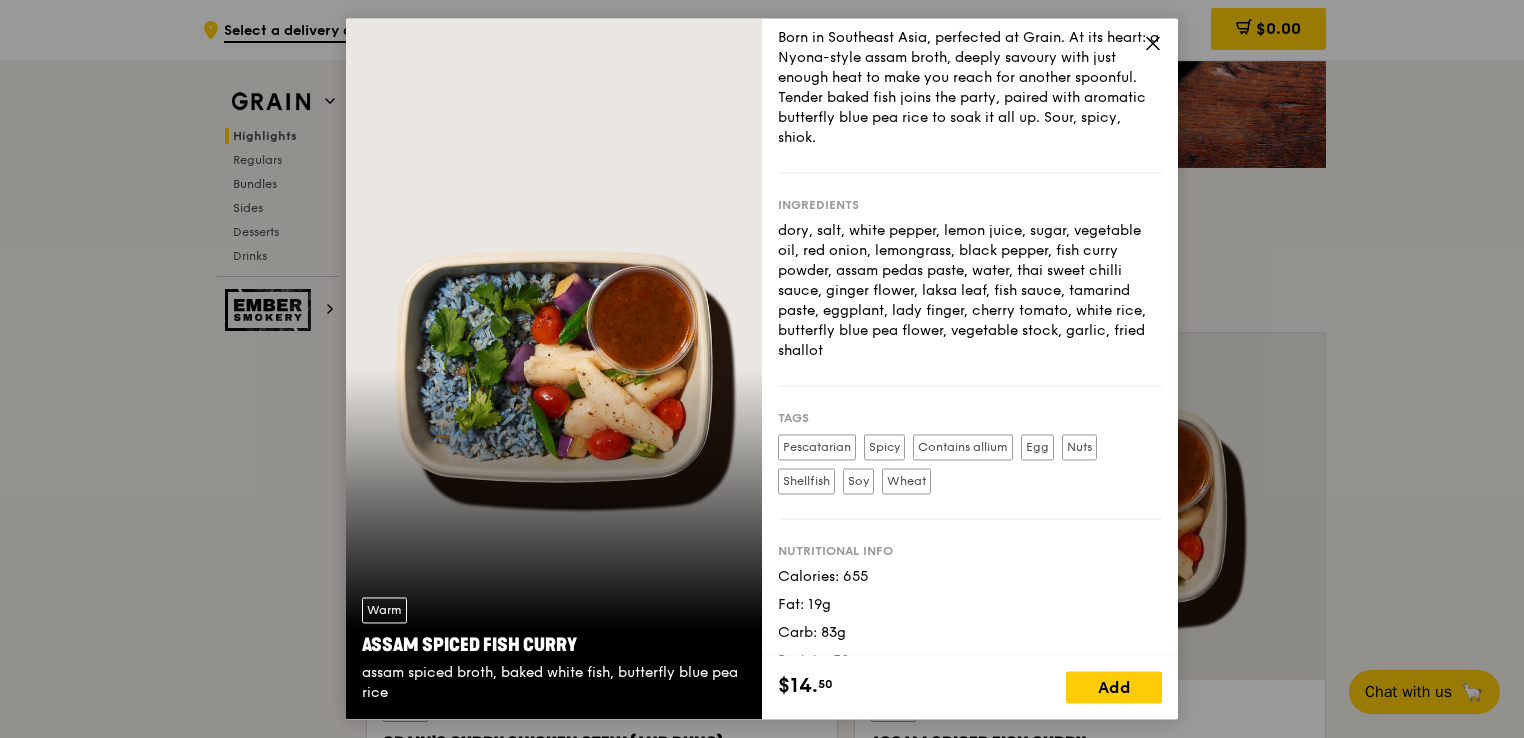 scroll, scrollTop: 86, scrollLeft: 0, axis: vertical 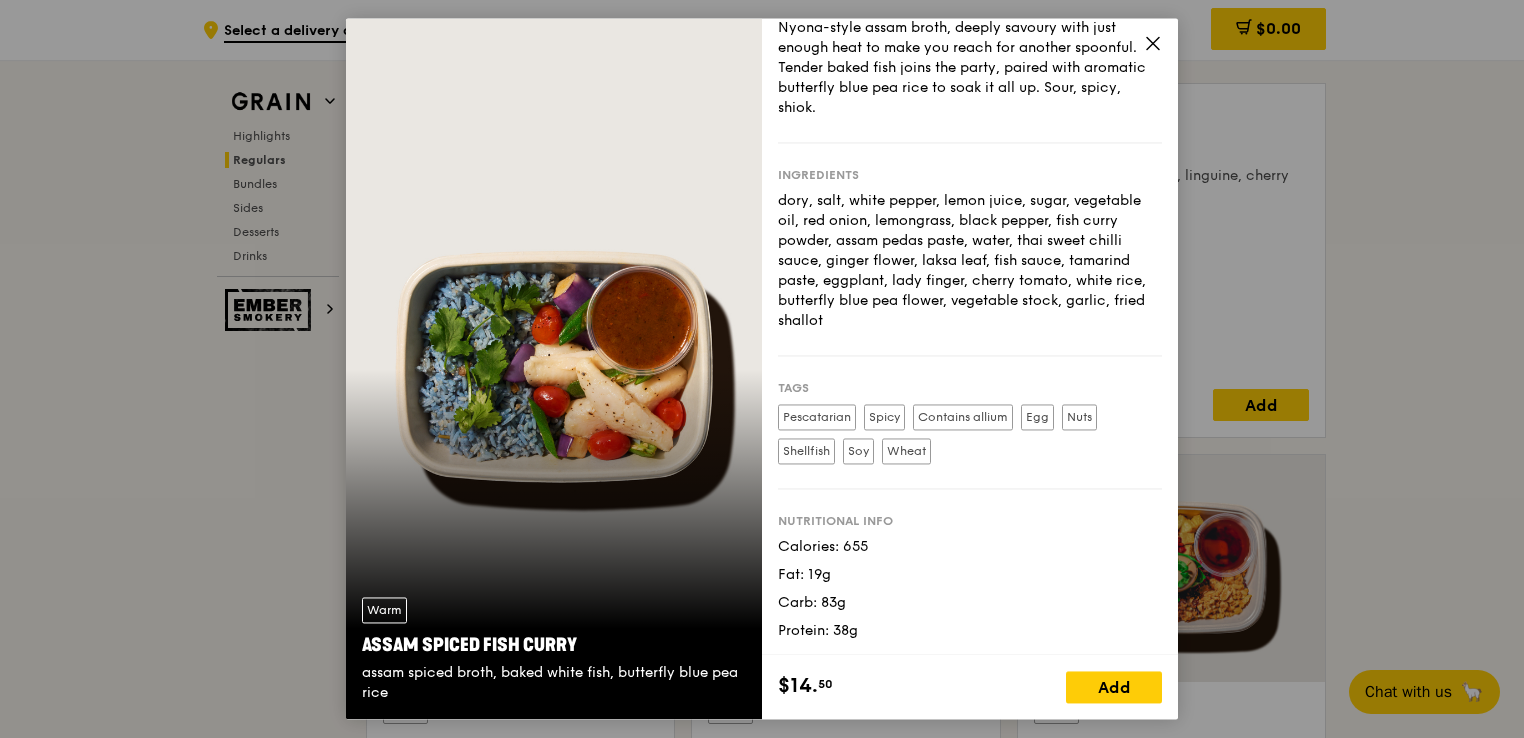 click 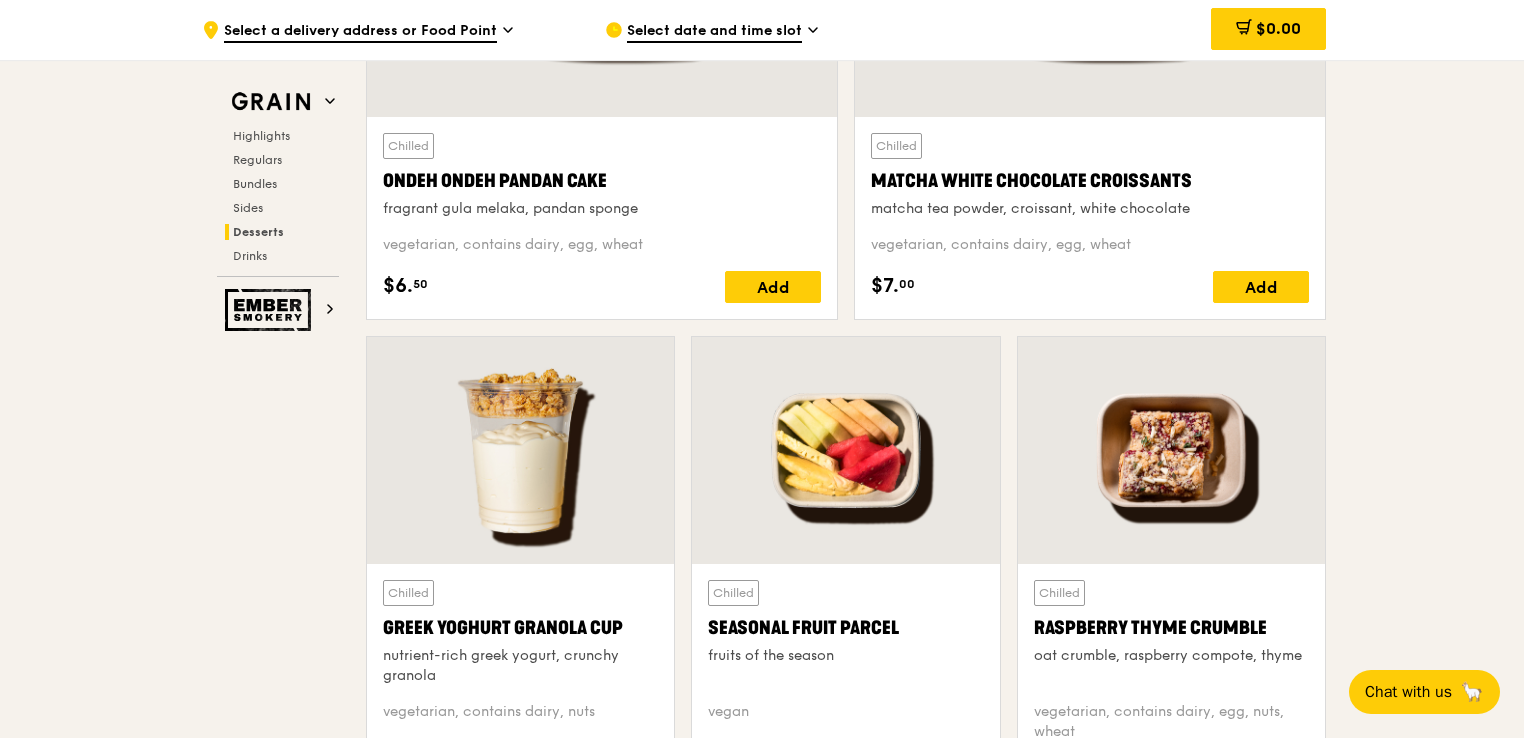 scroll, scrollTop: 7096, scrollLeft: 0, axis: vertical 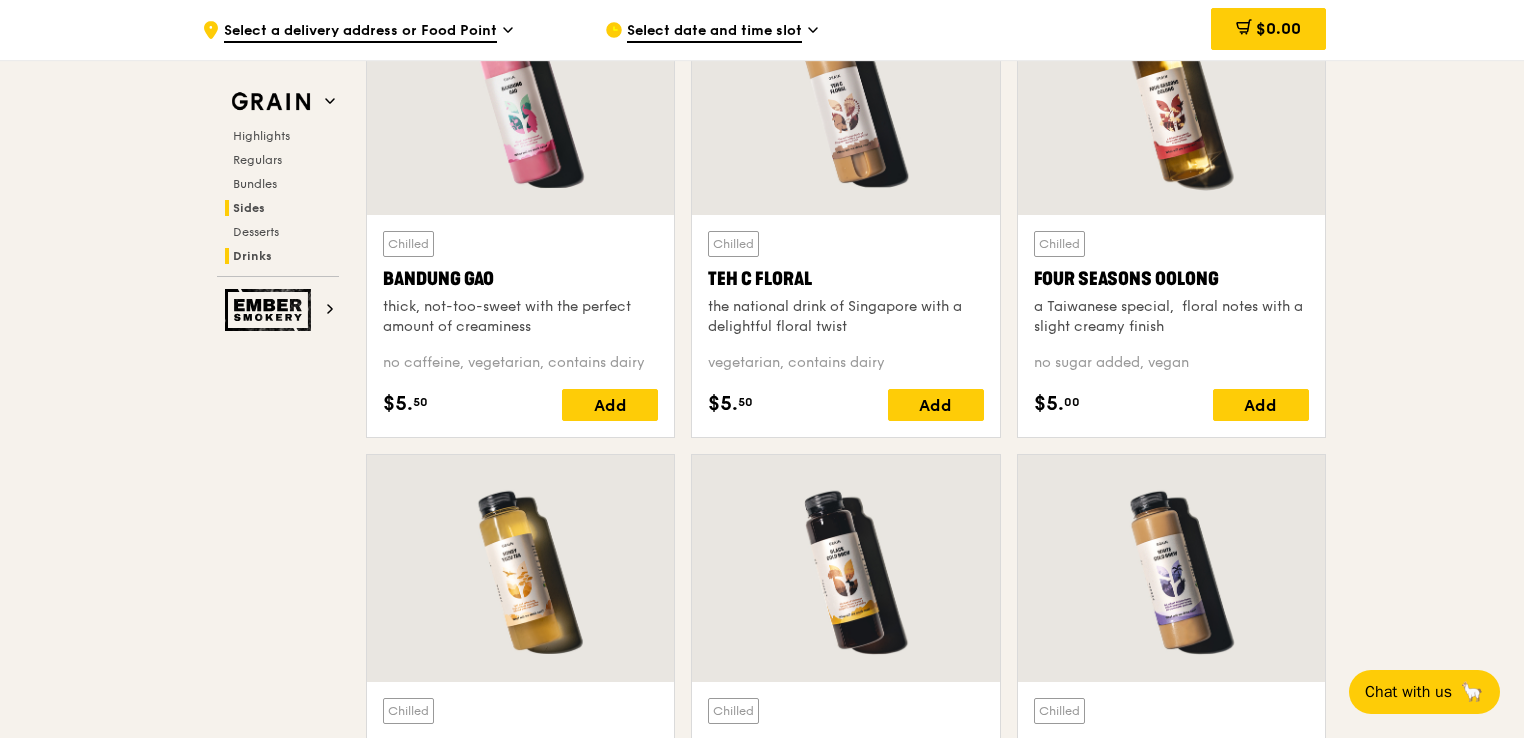click on "Sides" at bounding box center (282, 208) 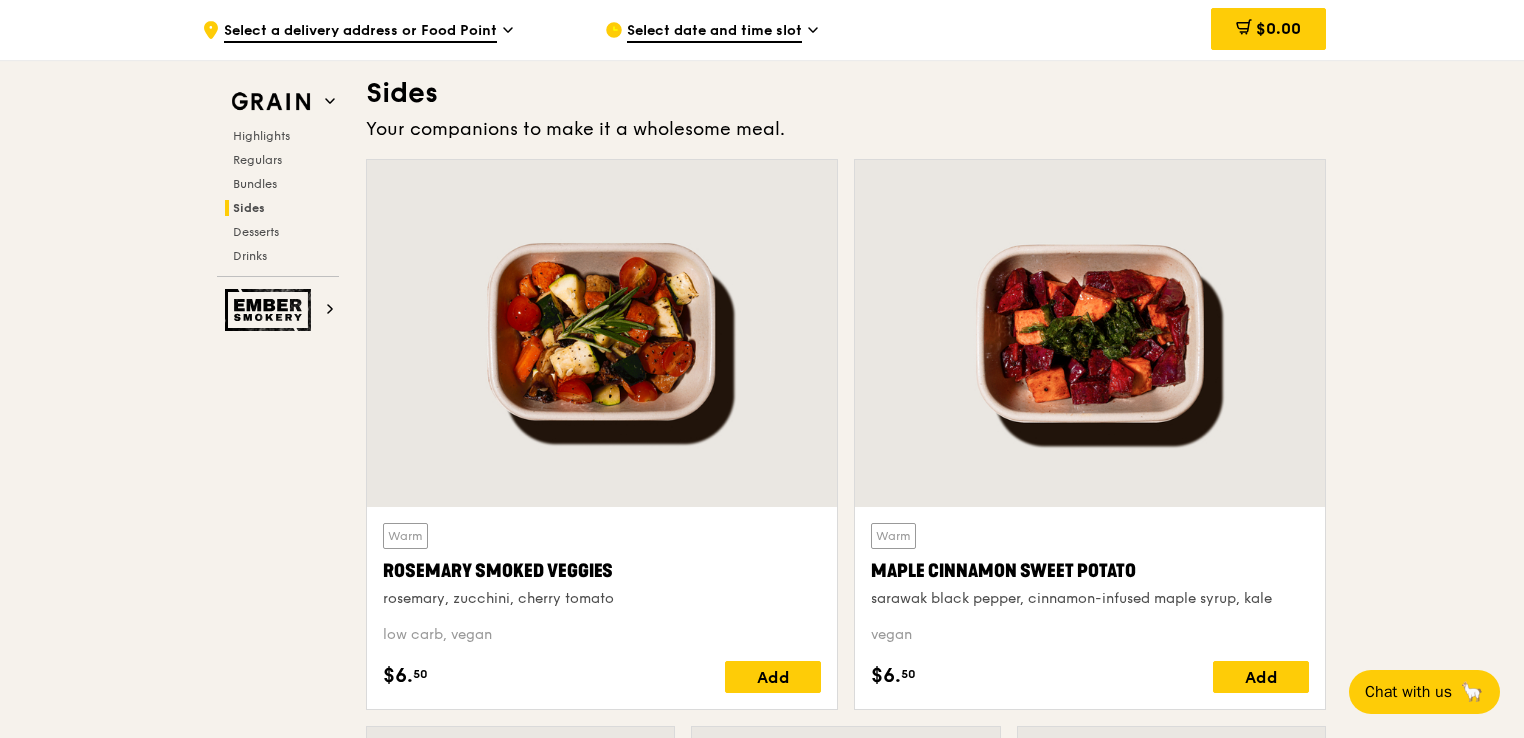 scroll, scrollTop: 4452, scrollLeft: 0, axis: vertical 